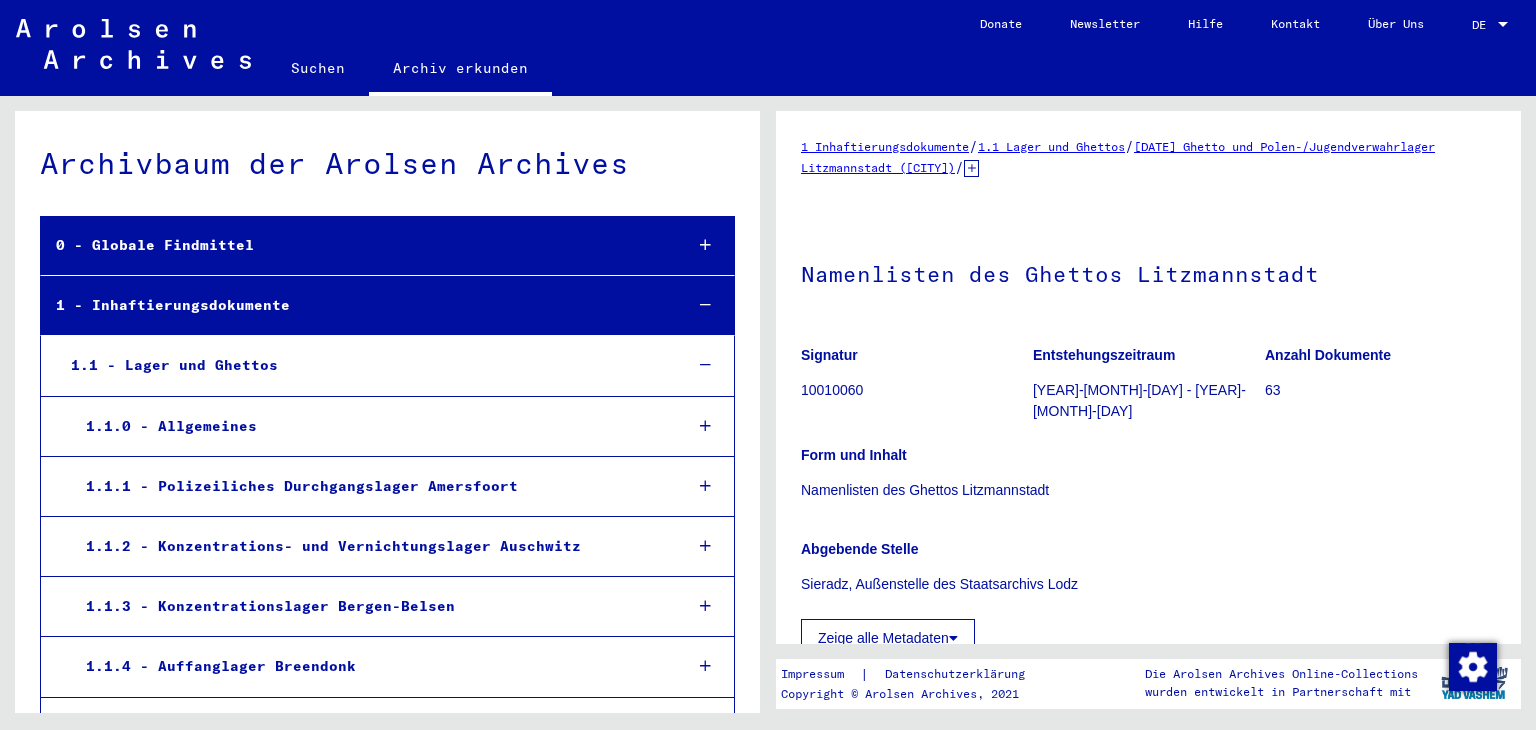 scroll, scrollTop: 0, scrollLeft: 0, axis: both 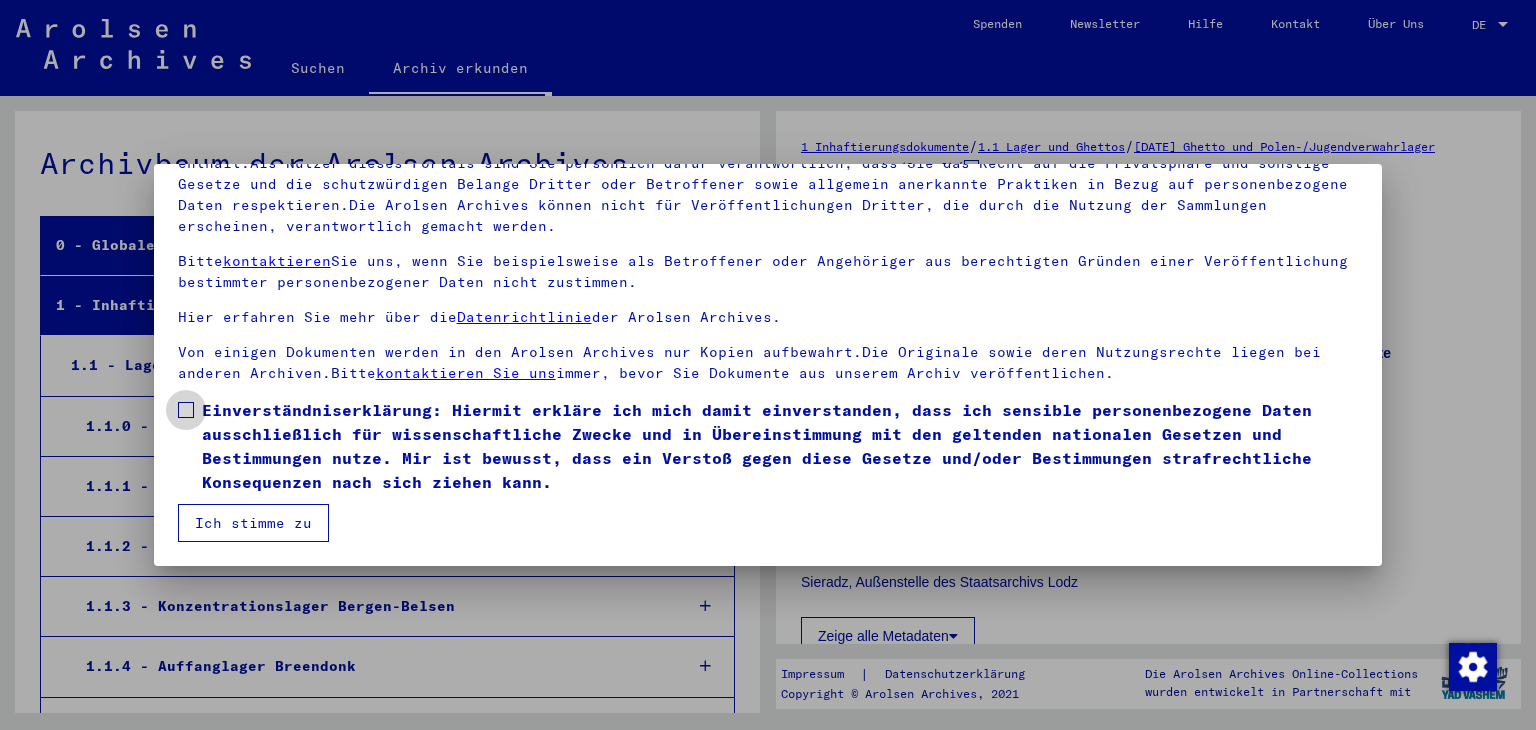 click at bounding box center (186, 410) 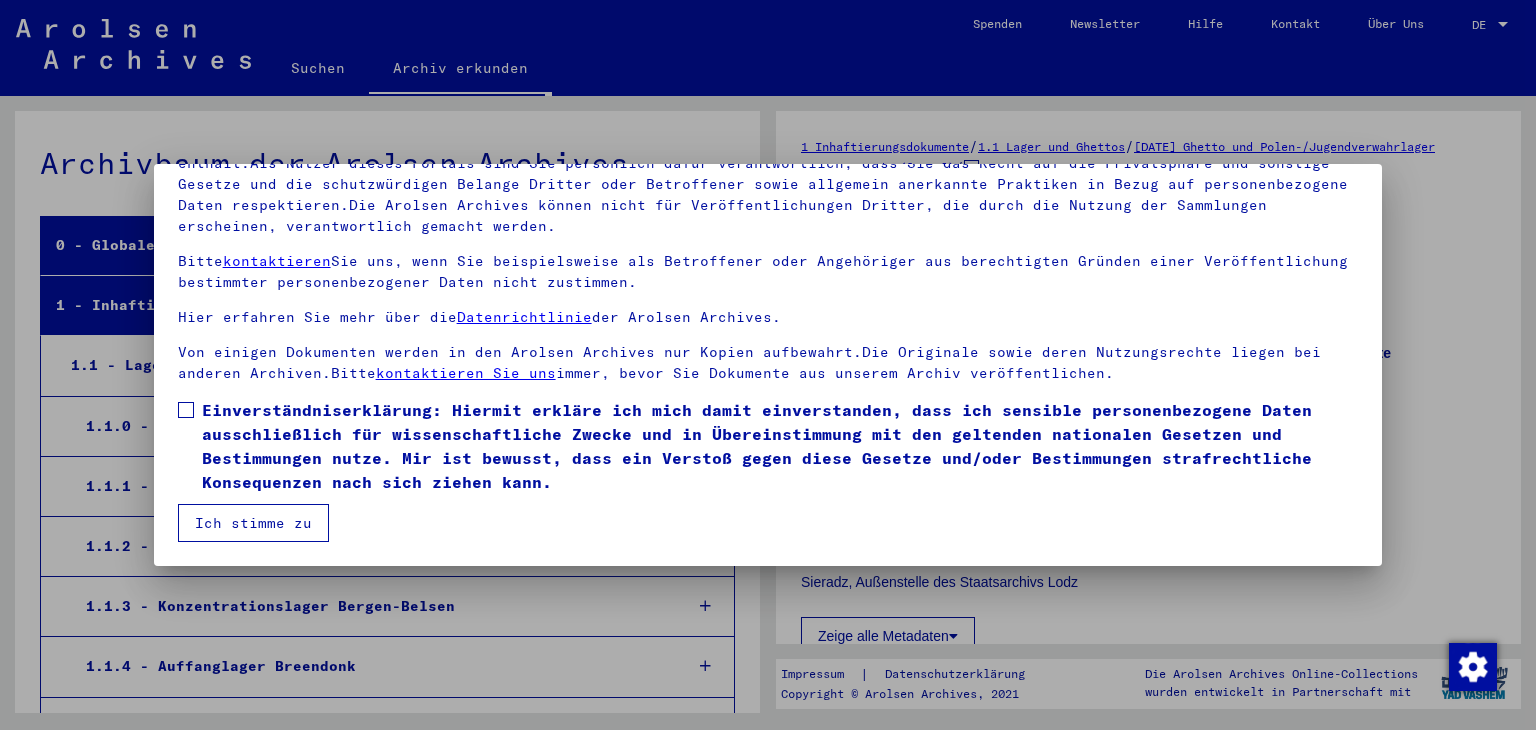 click at bounding box center [186, 410] 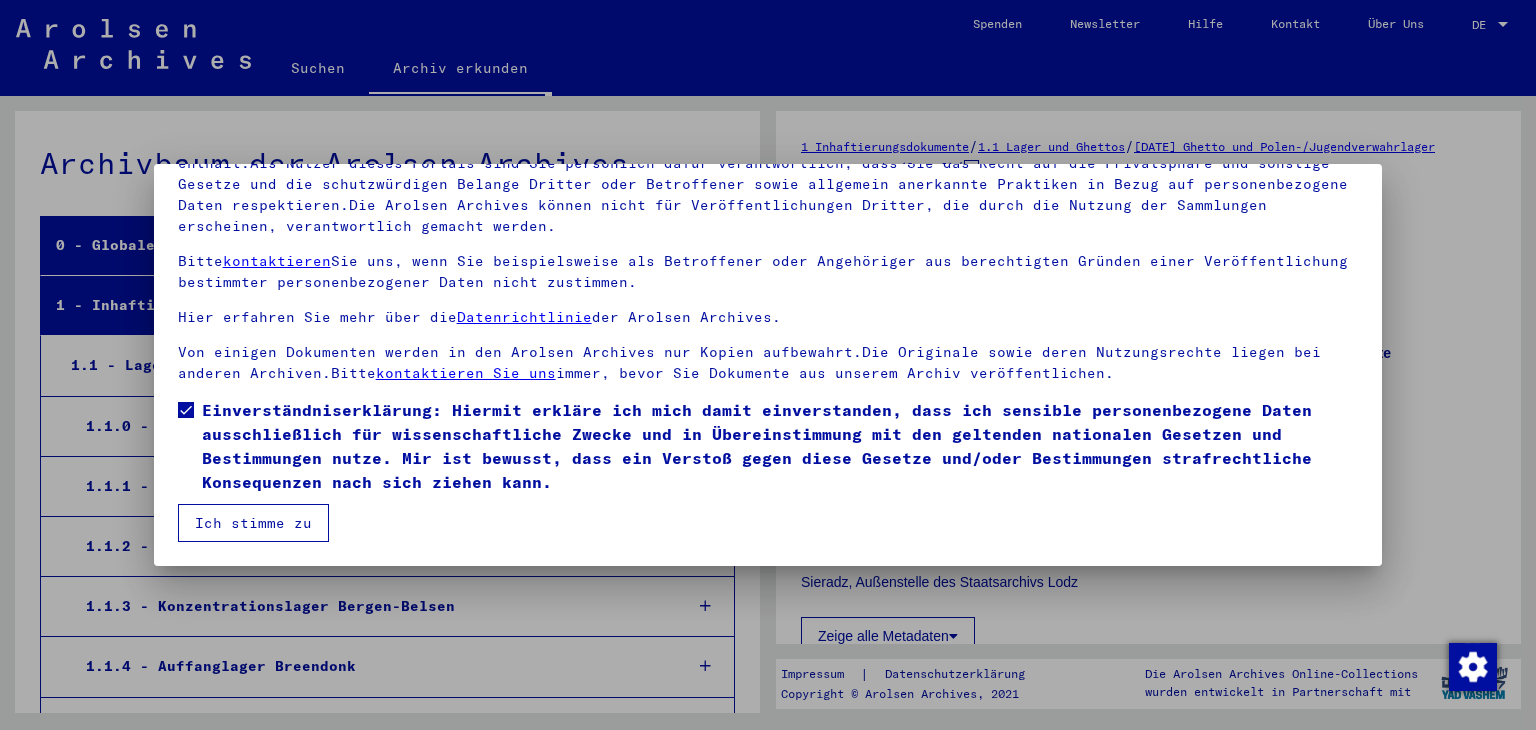 click on "Ich stimme zu" at bounding box center [253, 523] 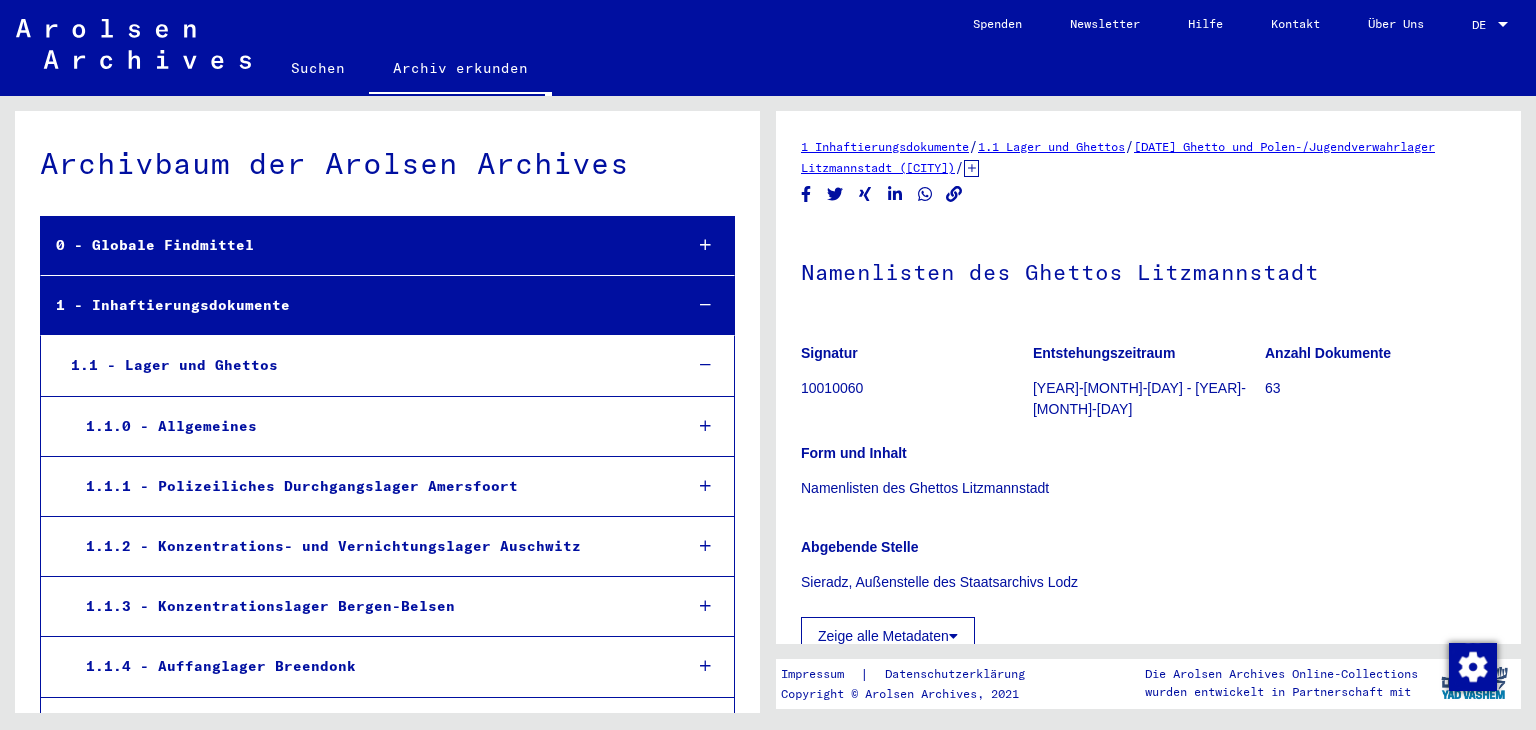 click on "1.1 - Lager und Ghettos" at bounding box center [361, 365] 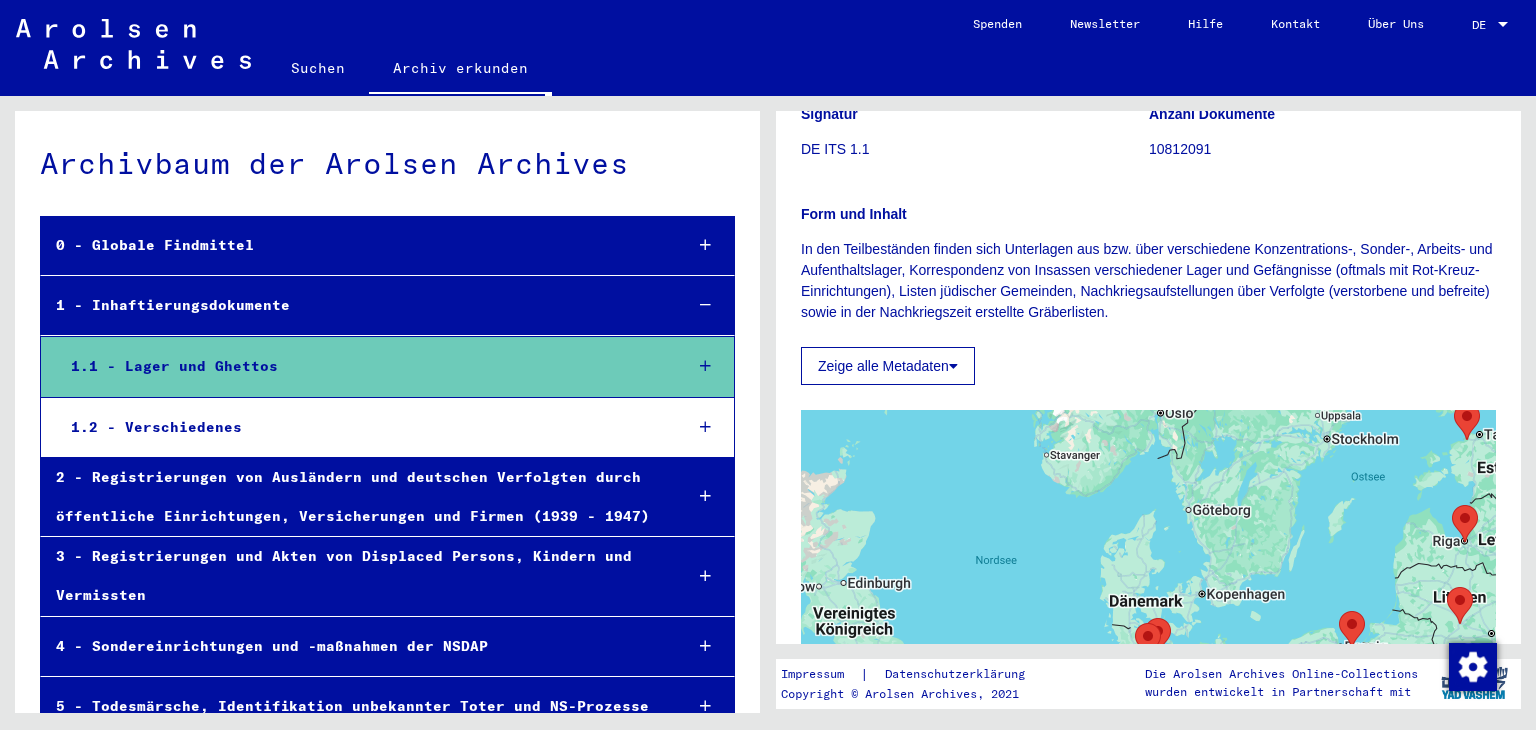 scroll, scrollTop: 221, scrollLeft: 0, axis: vertical 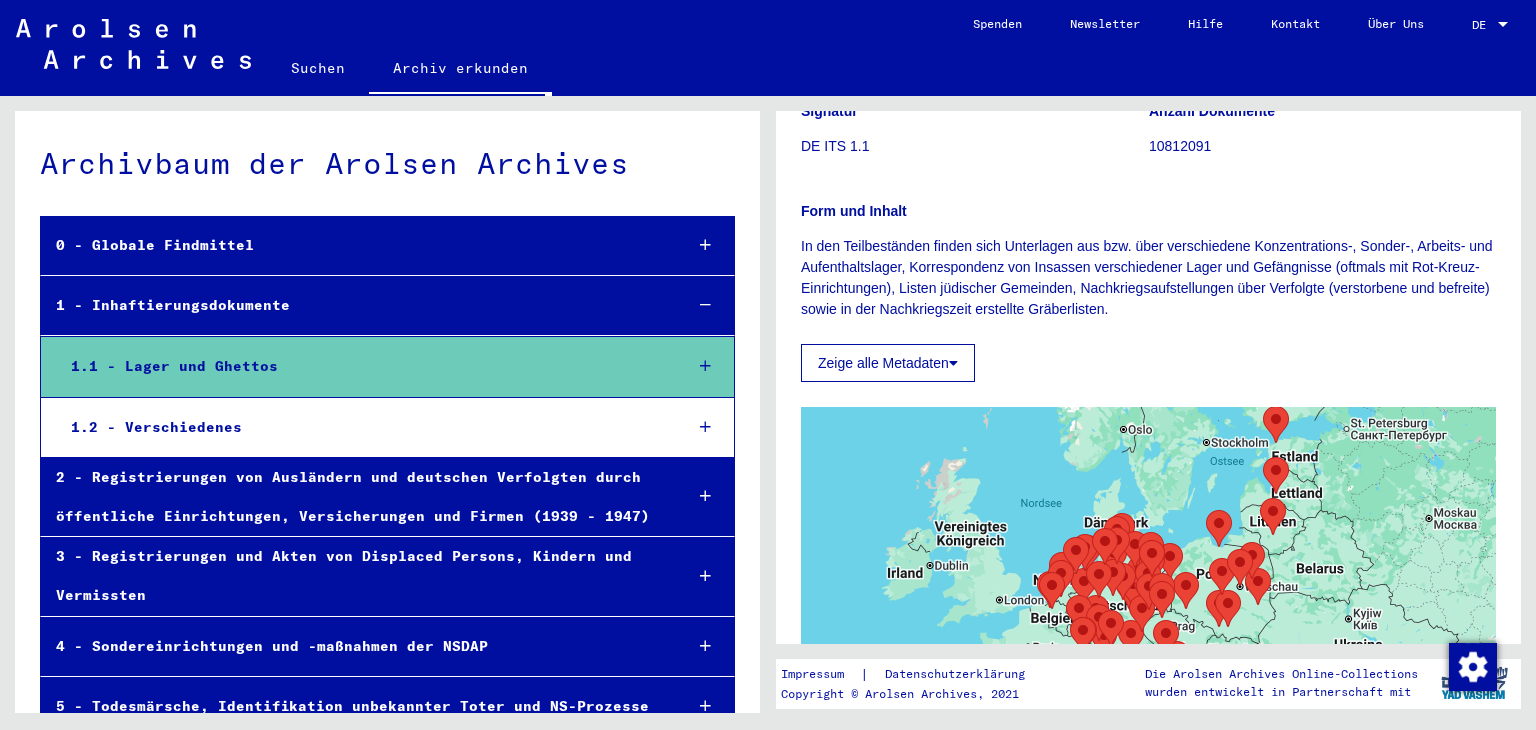 click at bounding box center (1227, 549) 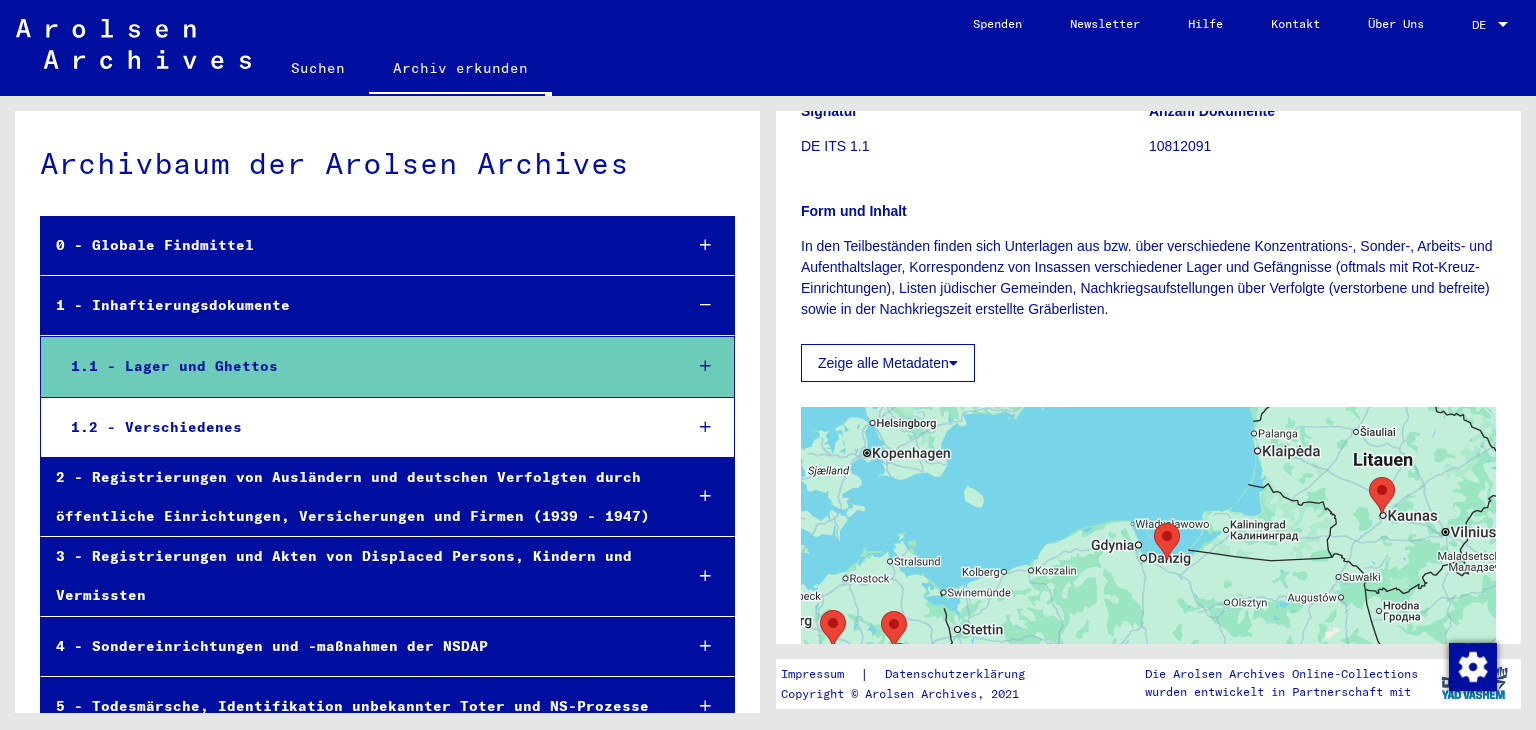 drag, startPoint x: 1177, startPoint y: 578, endPoint x: 1118, endPoint y: 392, distance: 195.13329 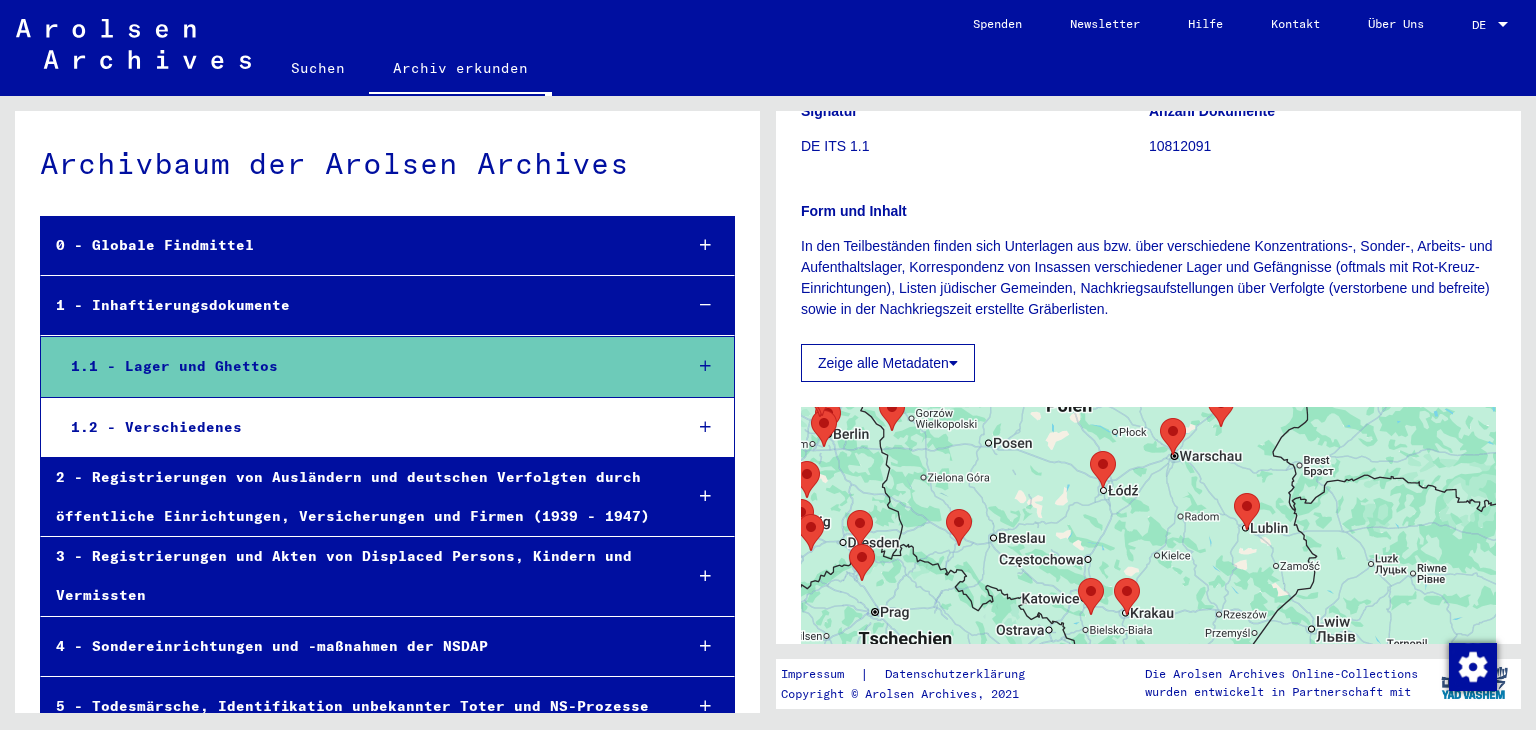 click at bounding box center [1090, 451] 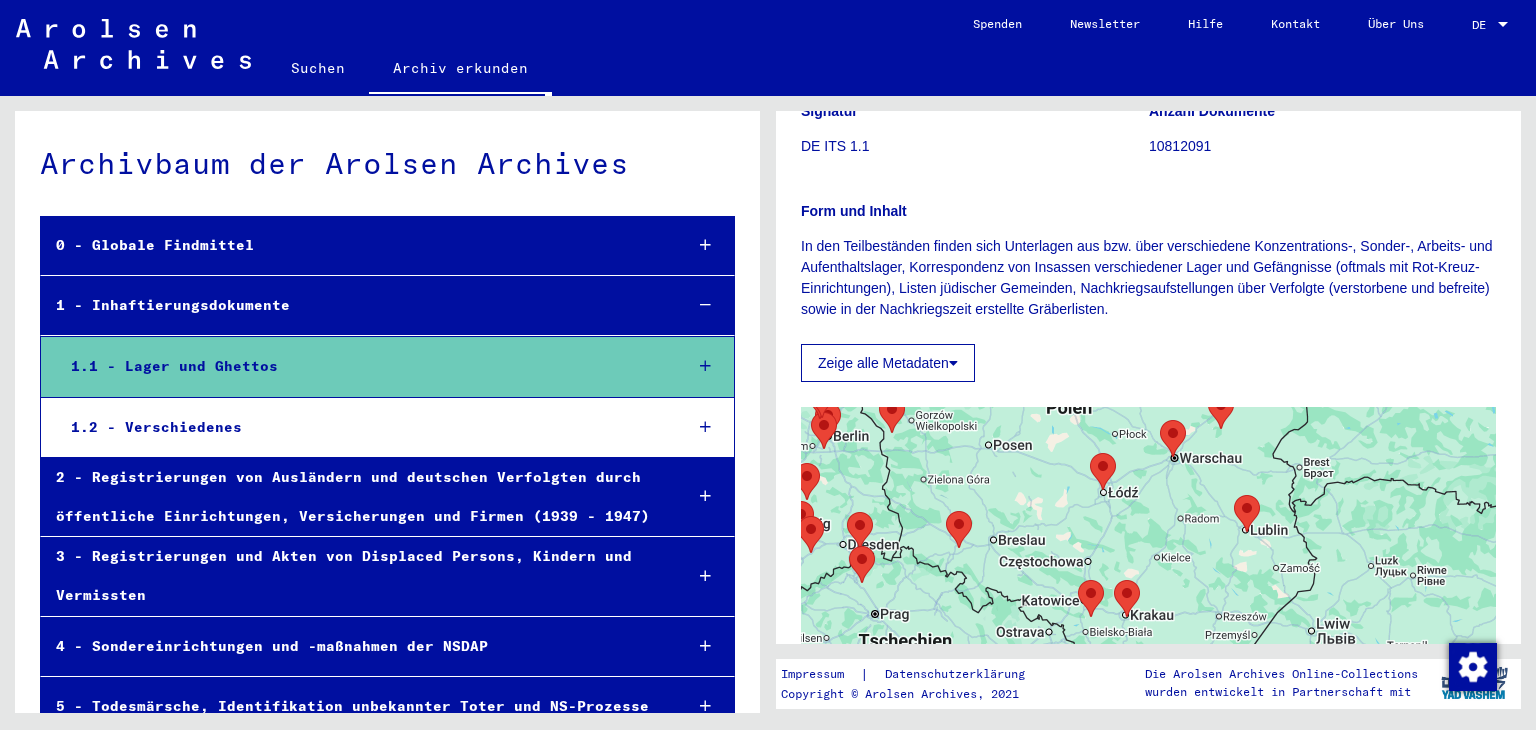 click 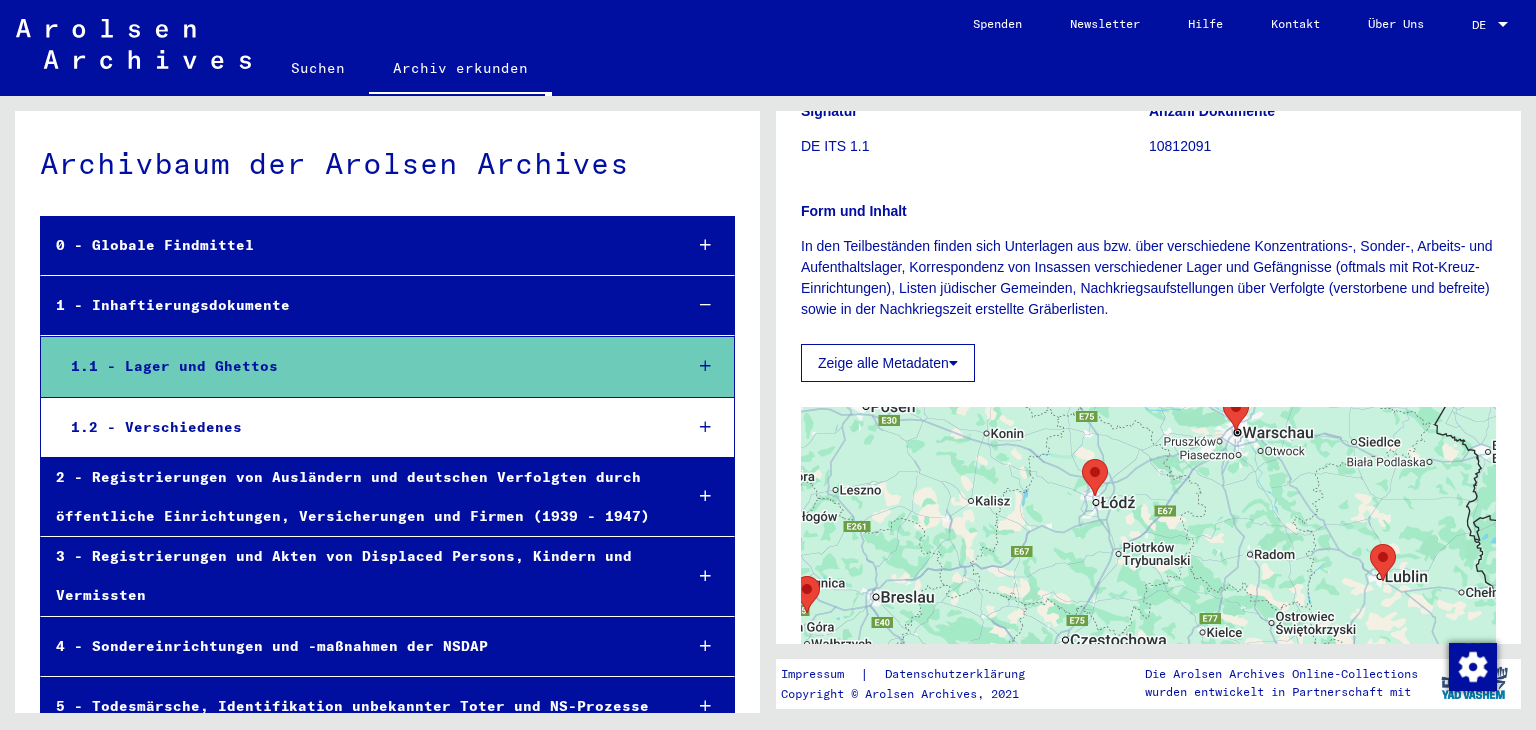 click at bounding box center [1082, 459] 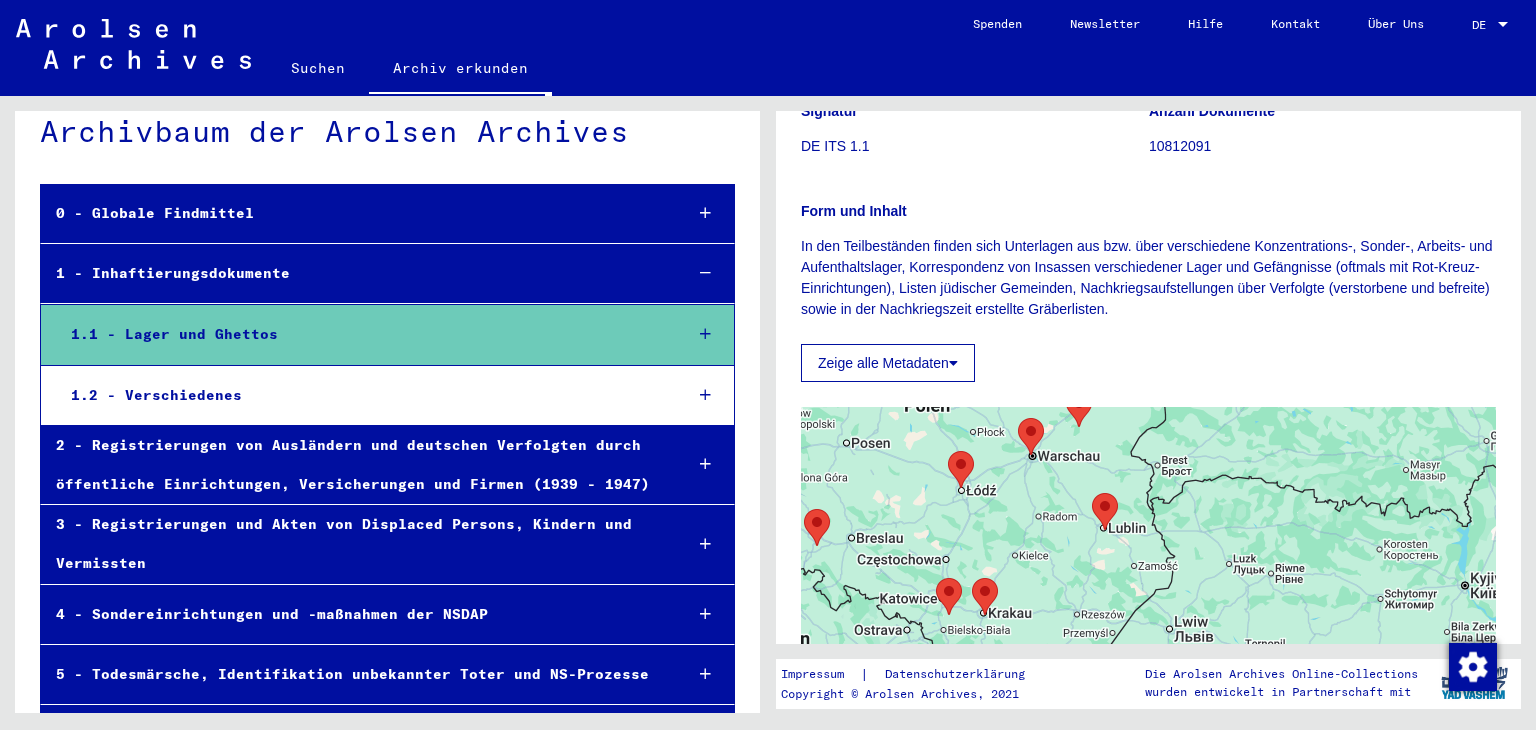 scroll, scrollTop: 0, scrollLeft: 0, axis: both 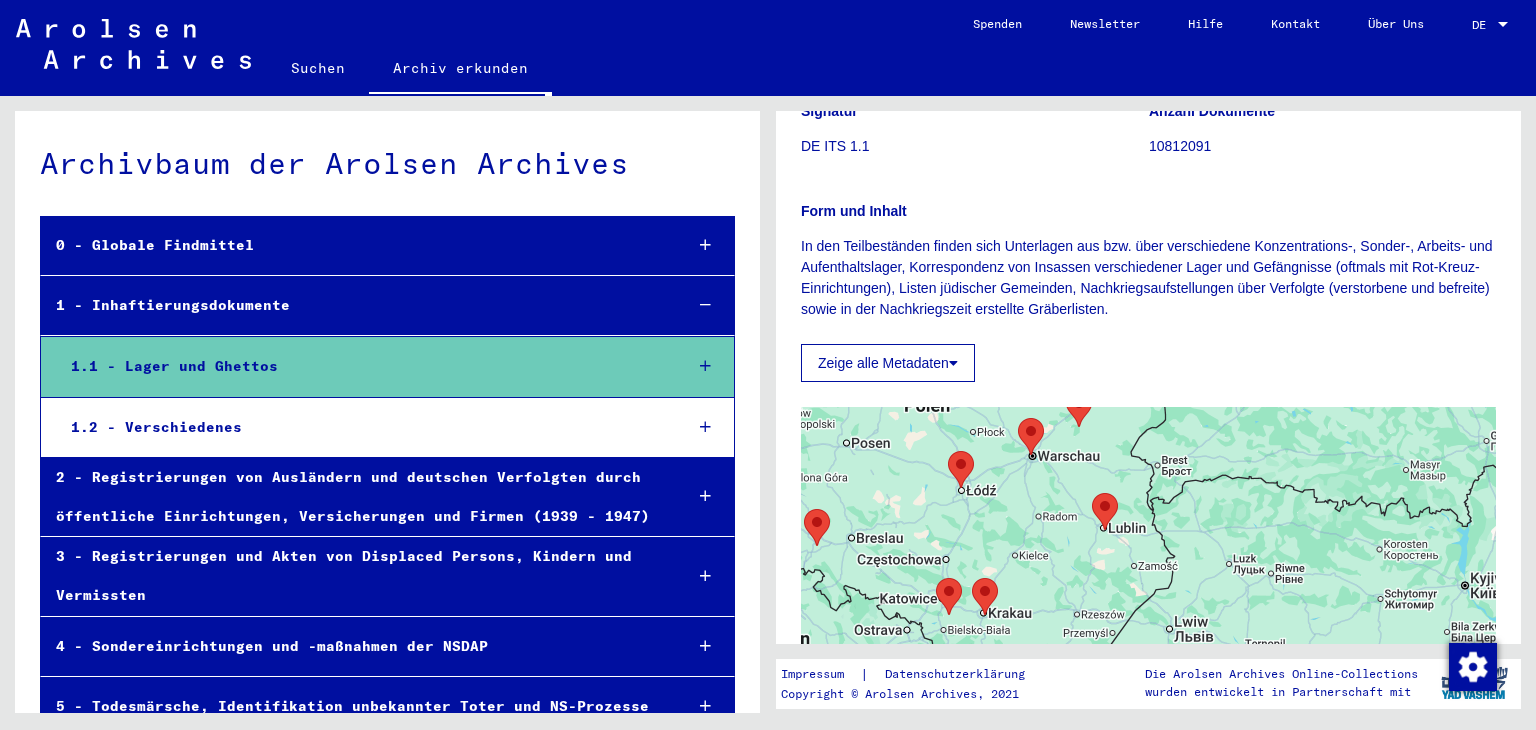 click on "1.1 - Lager und Ghettos" at bounding box center (387, 366) 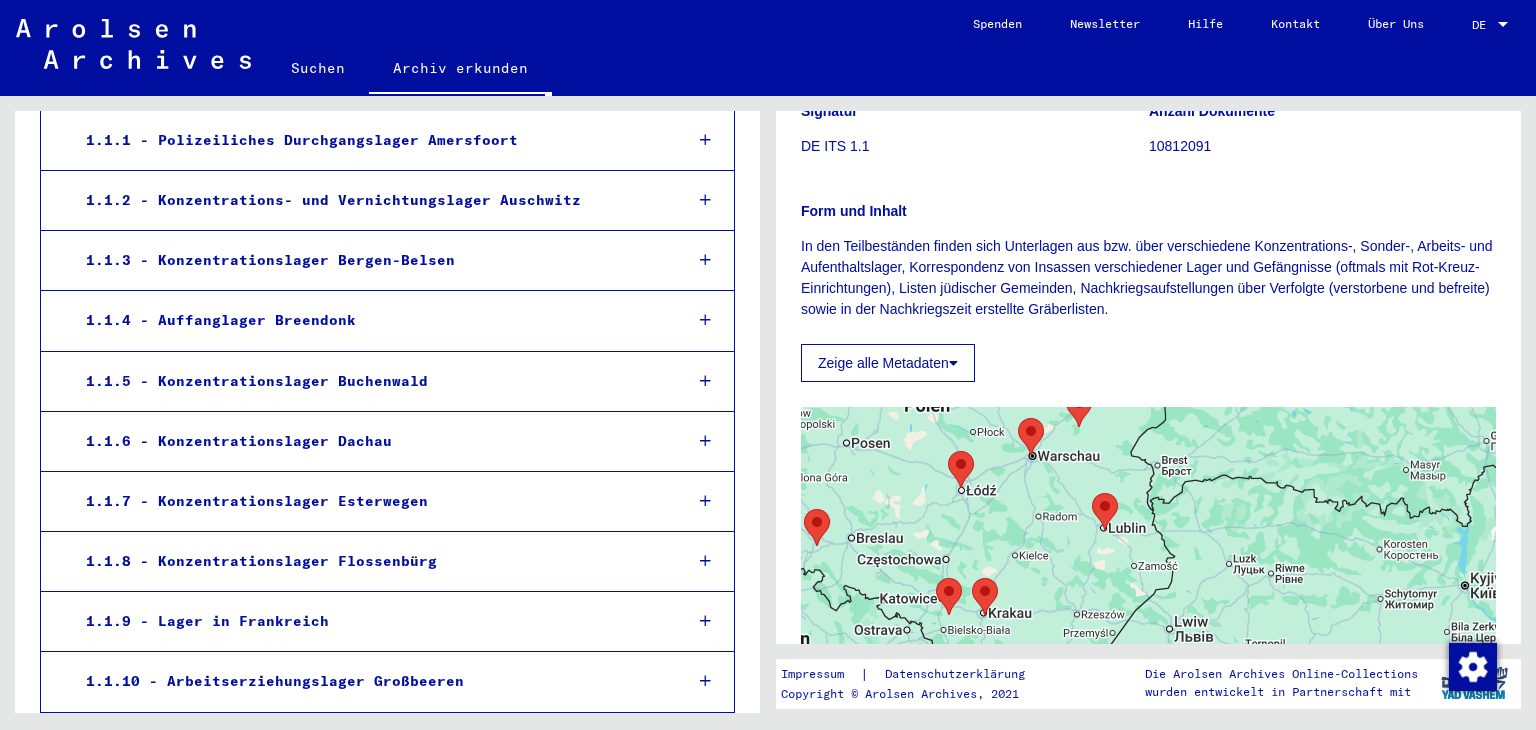 scroll, scrollTop: 346, scrollLeft: 0, axis: vertical 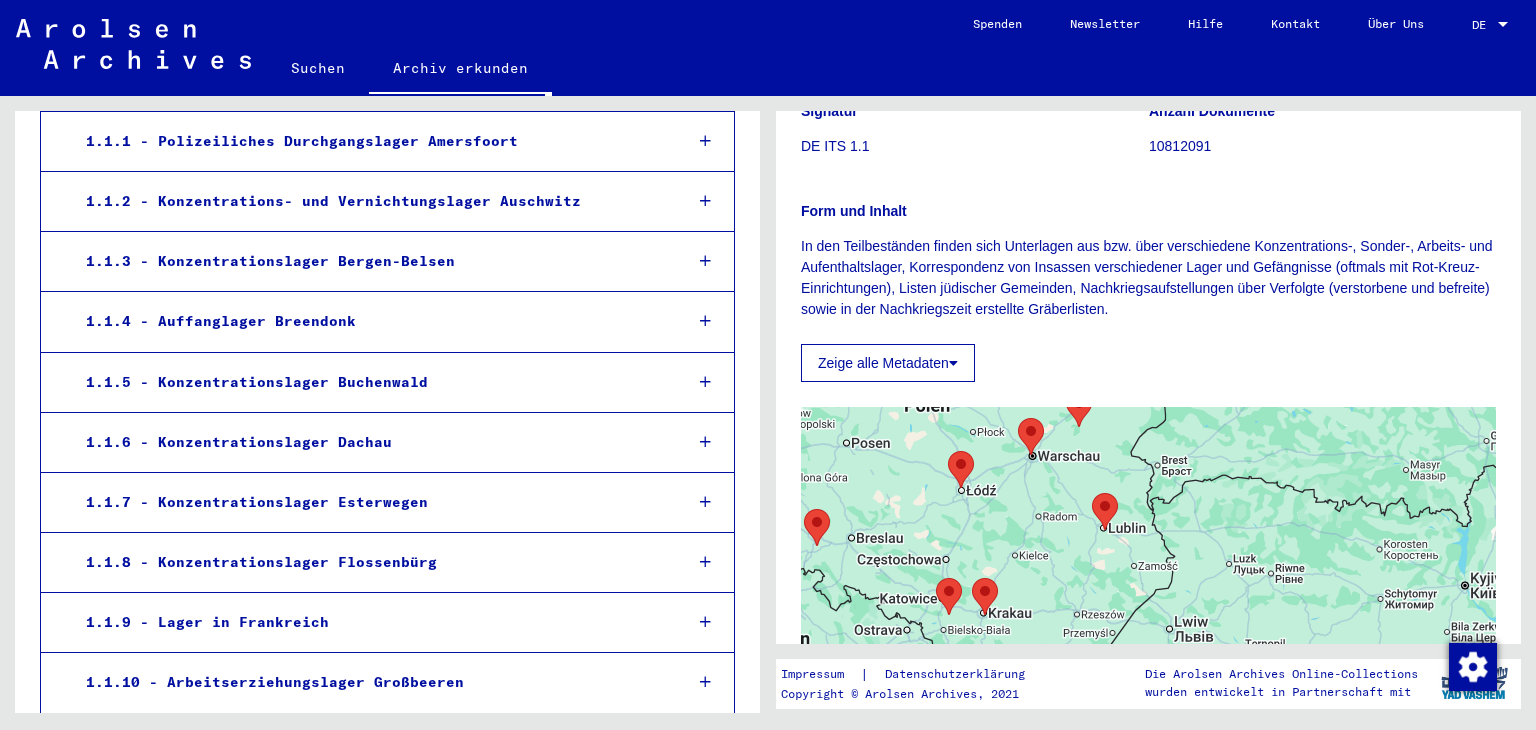 click on "1.1.5 - Konzentrationslager Buchenwald" at bounding box center (368, 382) 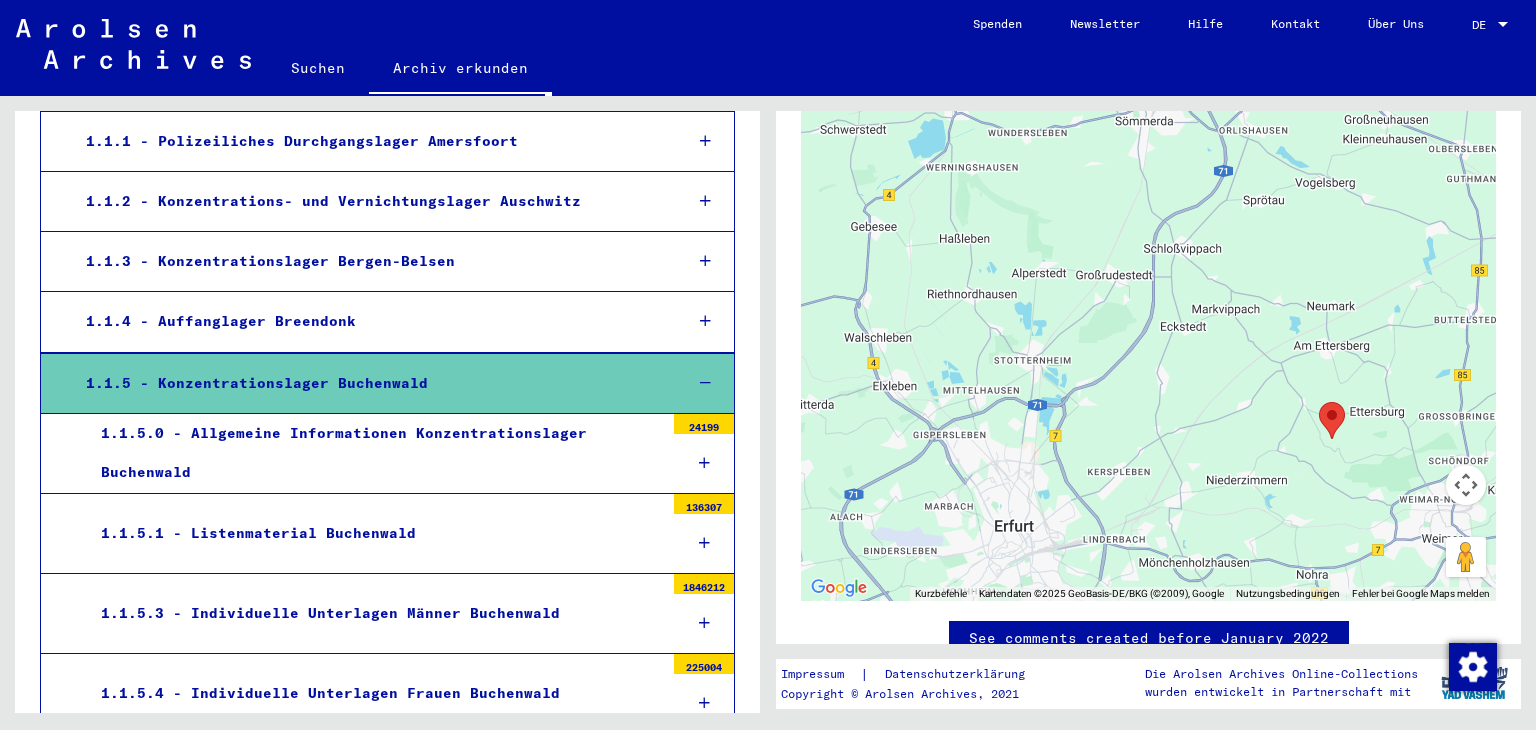 scroll, scrollTop: 1435, scrollLeft: 0, axis: vertical 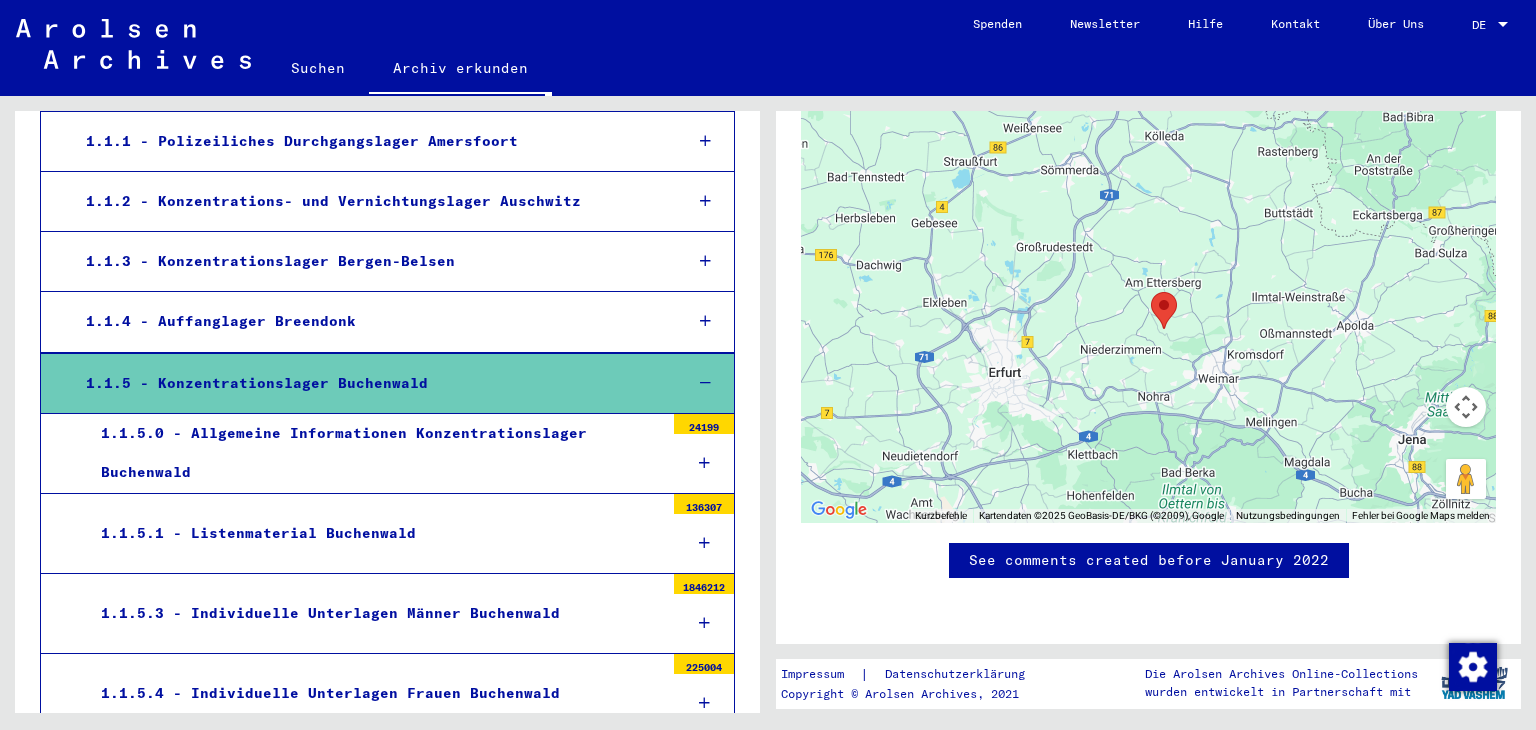 click on "1.1.5.1 - Listenmaterial Buchenwald" at bounding box center (375, 533) 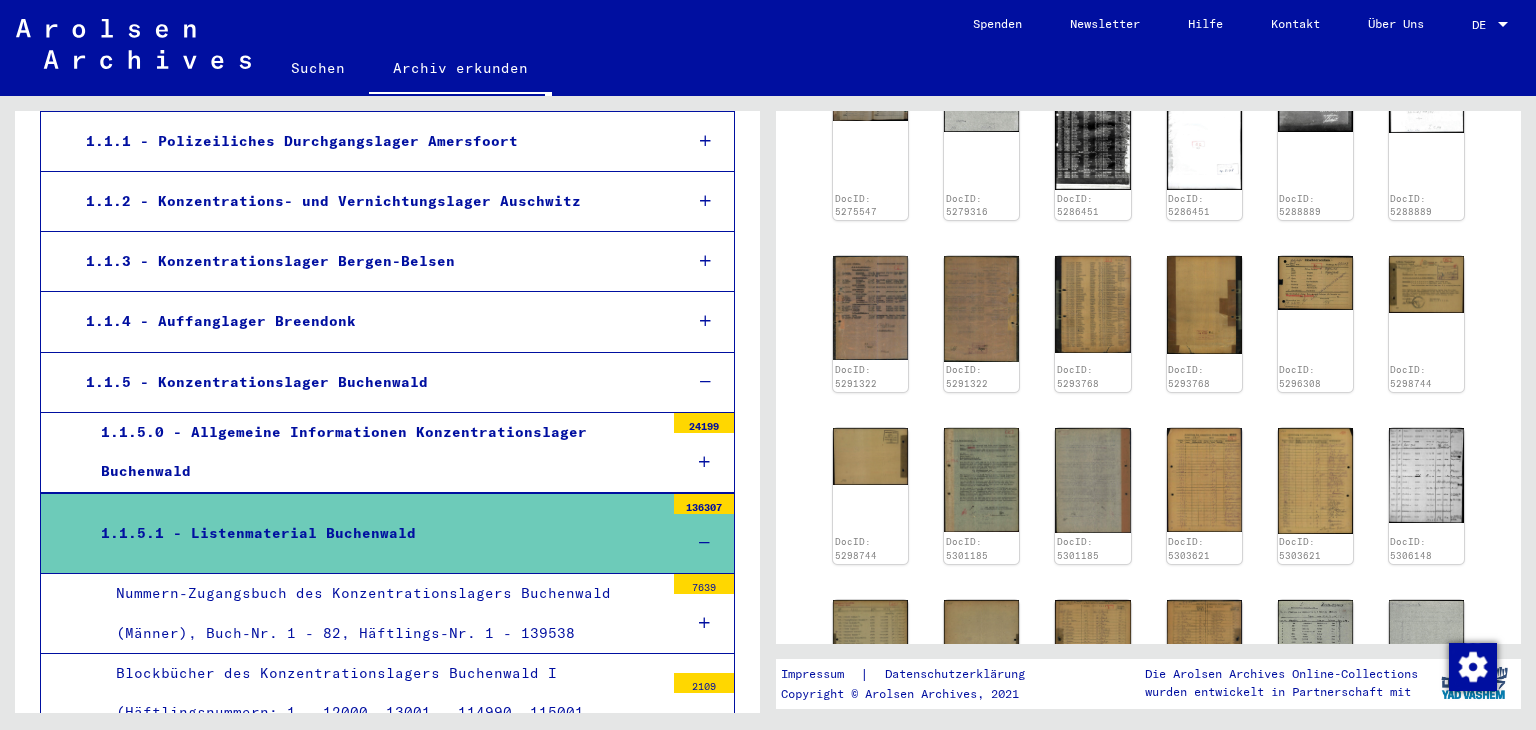 scroll, scrollTop: 662, scrollLeft: 0, axis: vertical 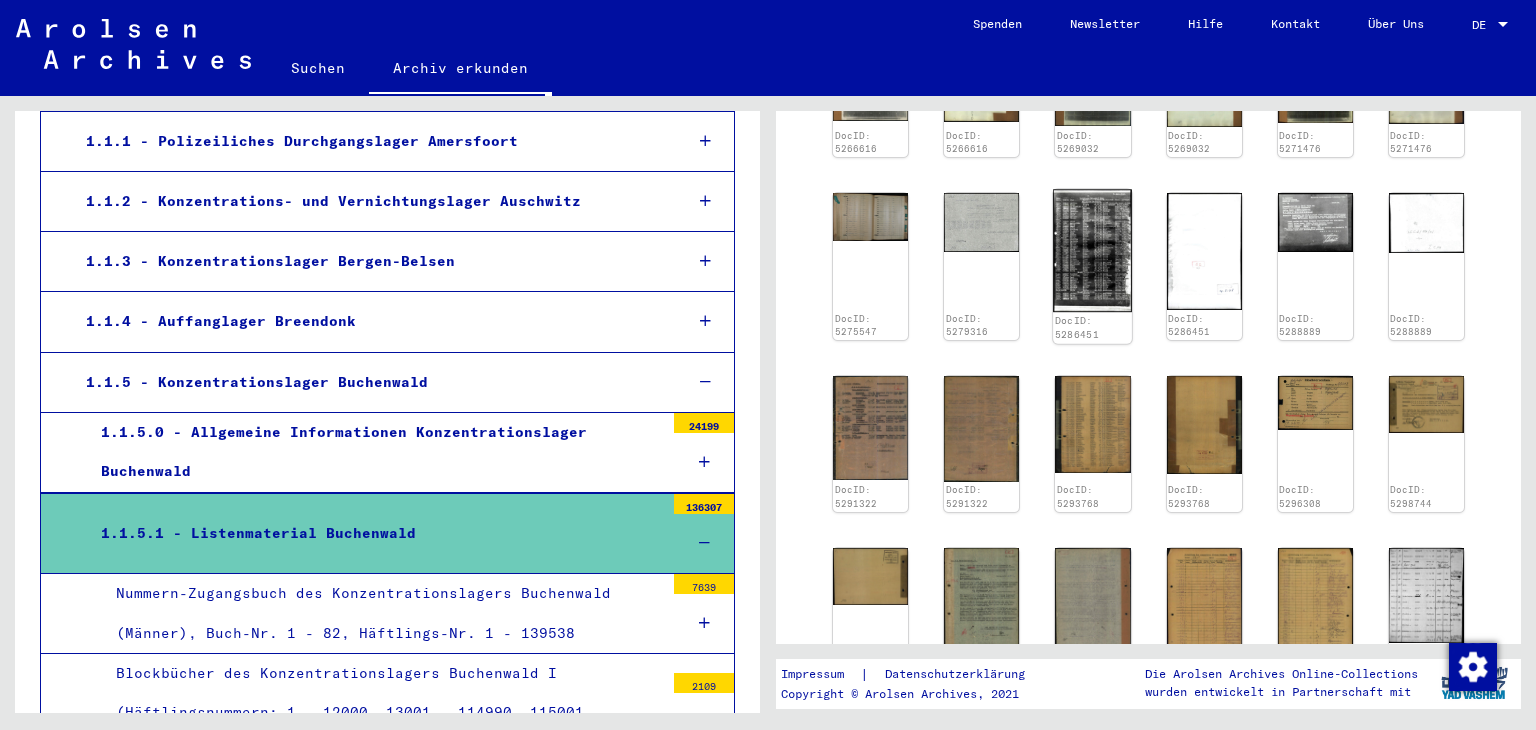 click 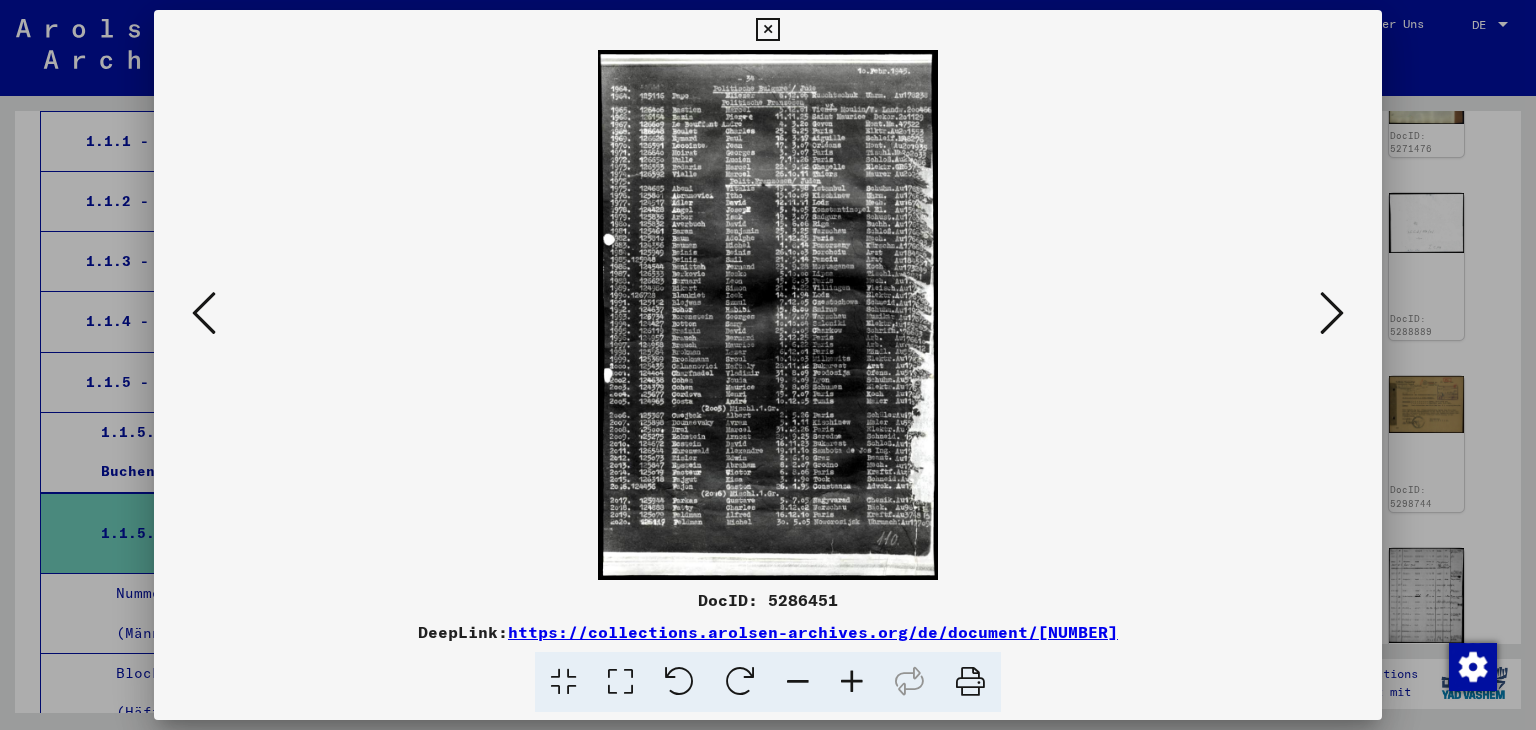 click at bounding box center (852, 682) 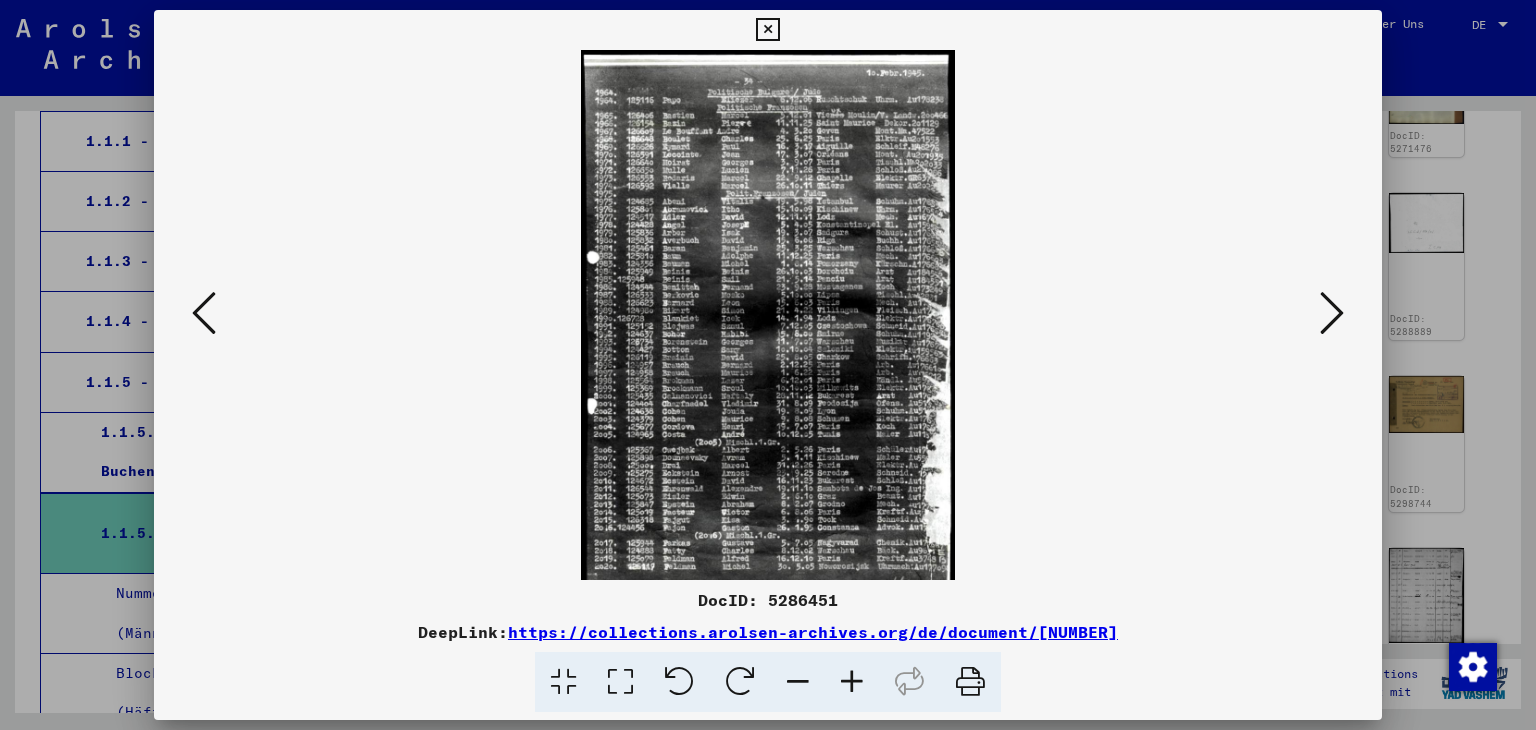 click at bounding box center (852, 682) 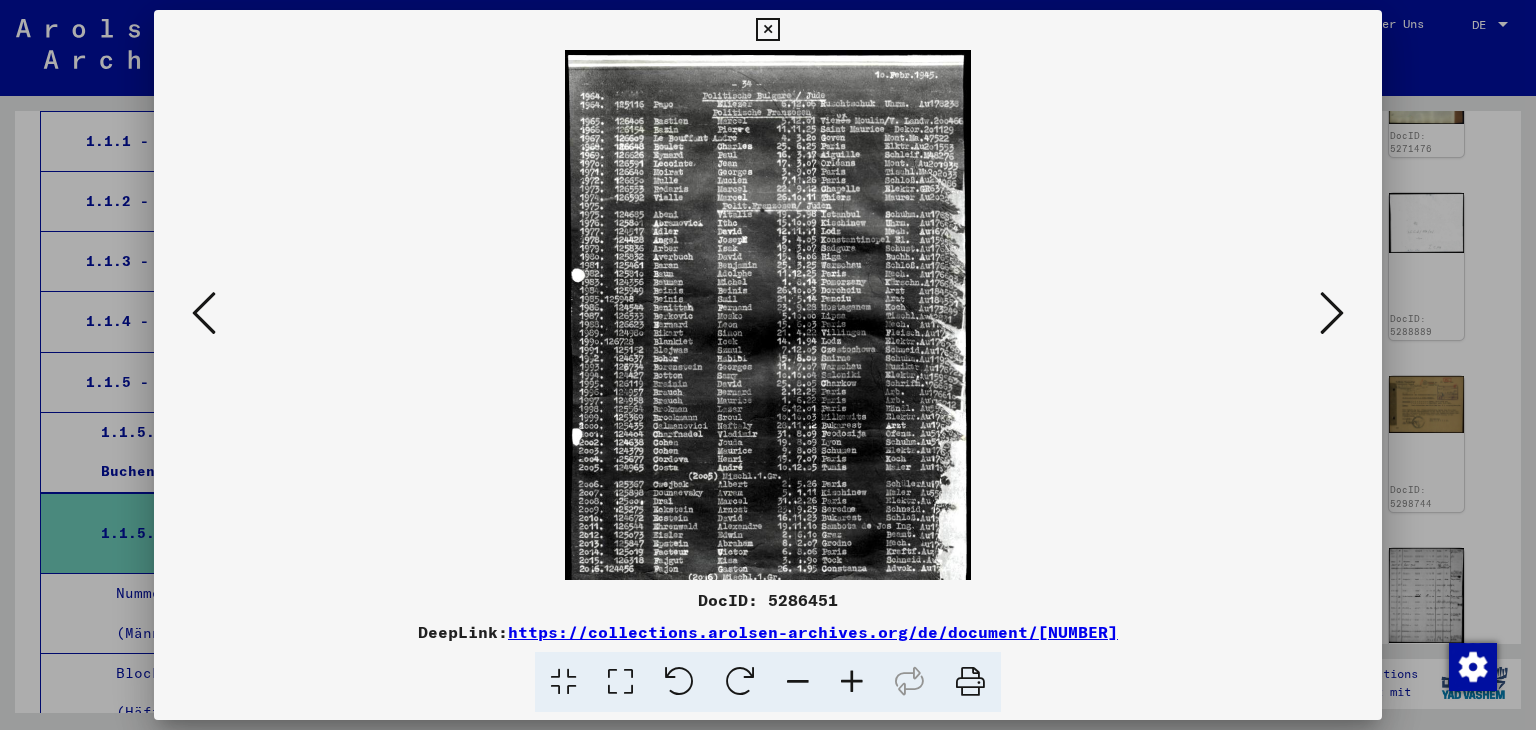 click at bounding box center [852, 682] 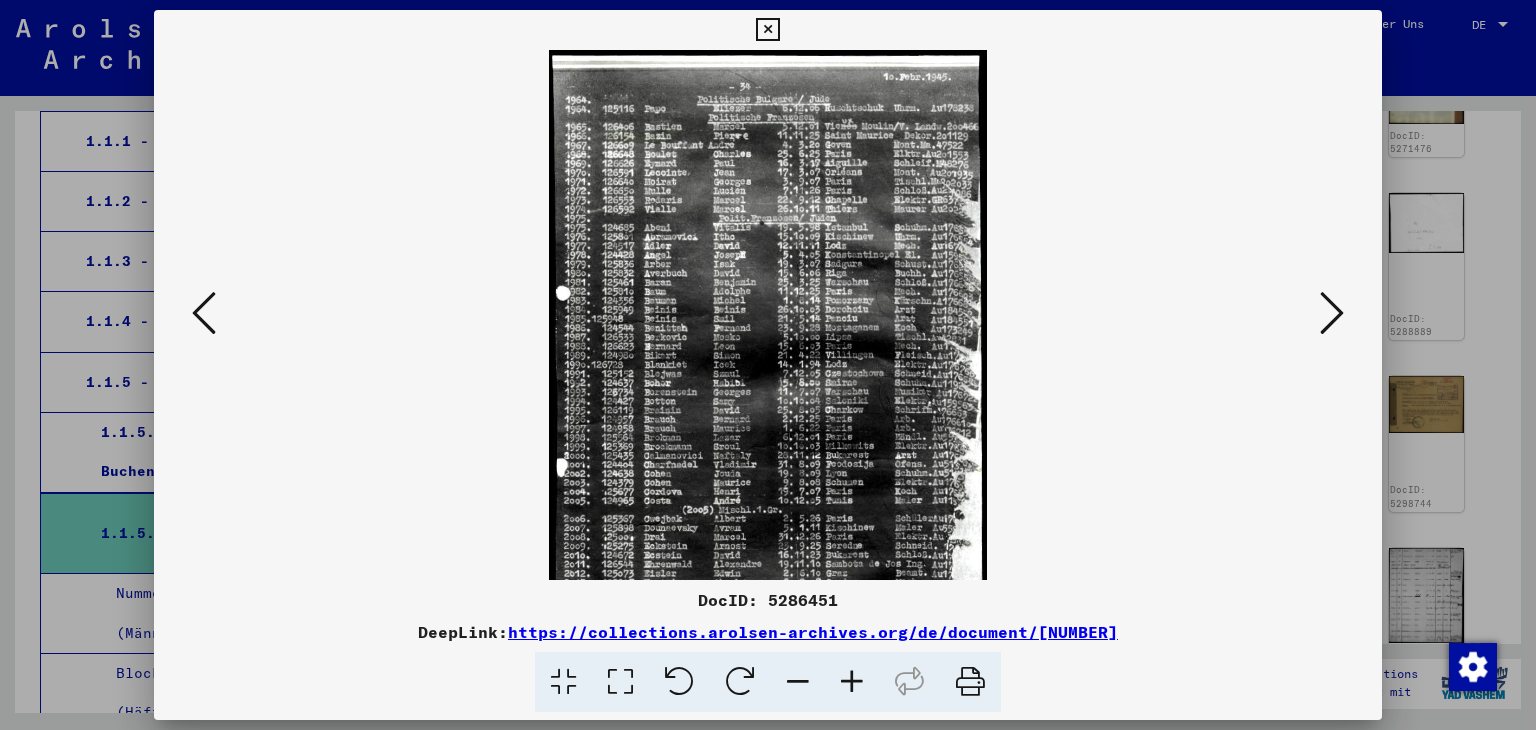 click at bounding box center (852, 682) 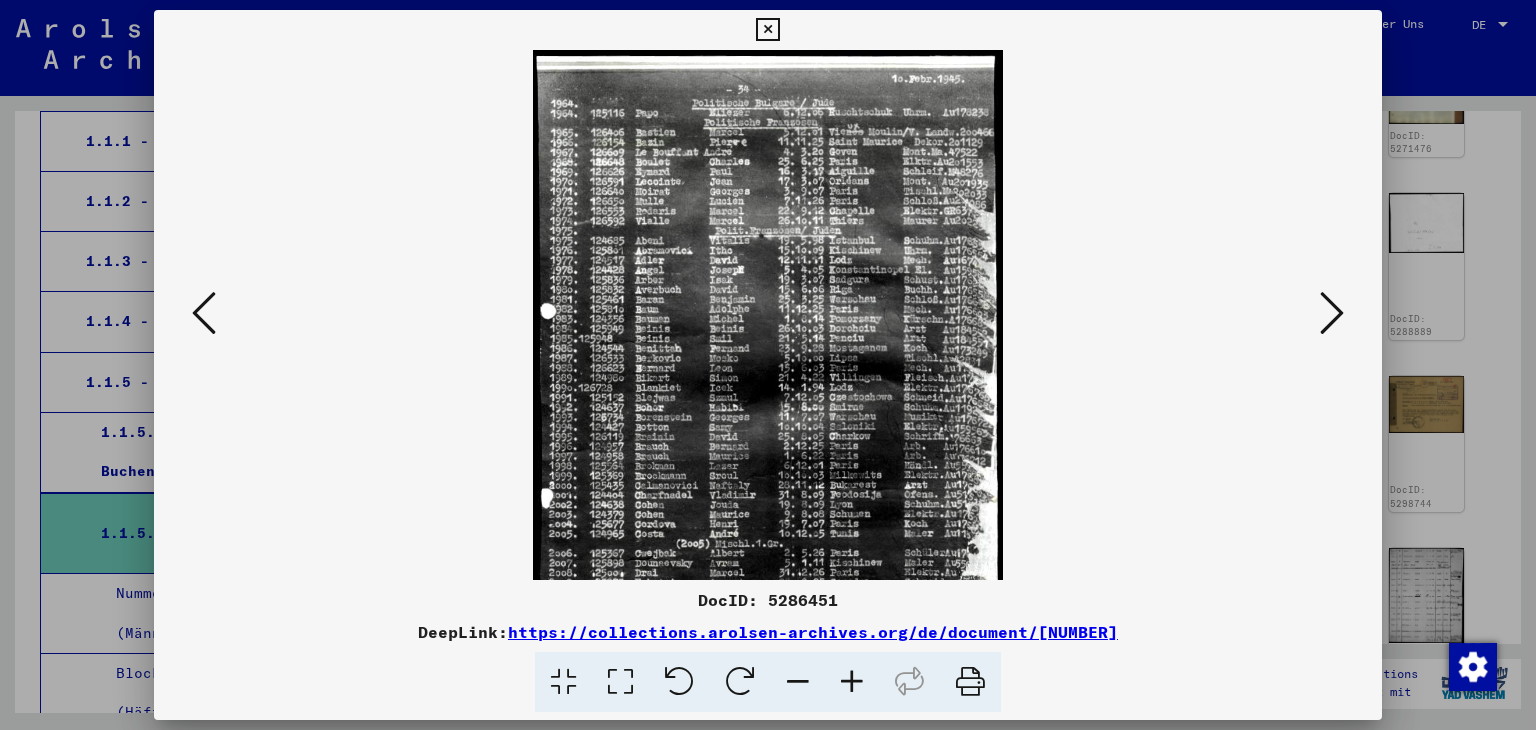 click at bounding box center (852, 682) 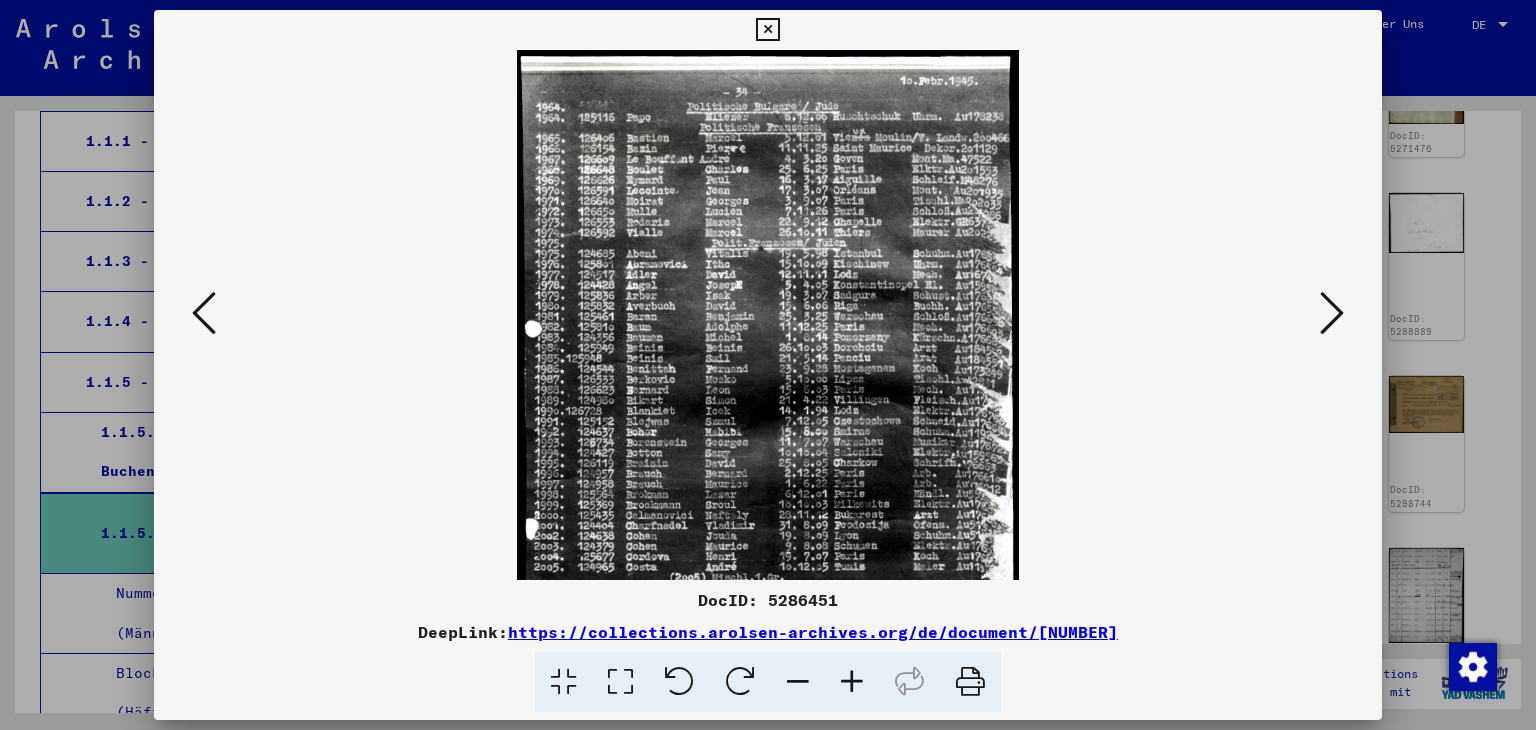 click at bounding box center (852, 682) 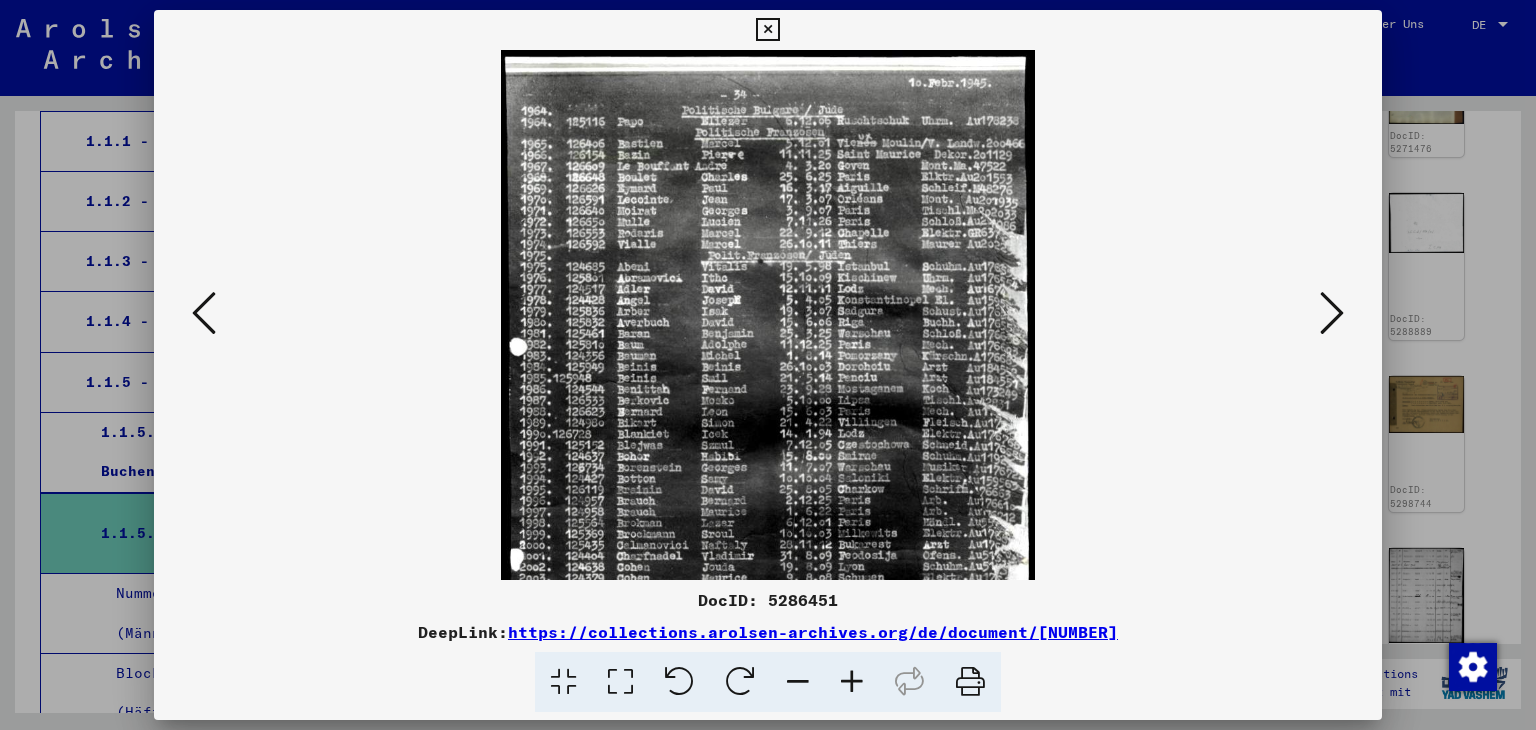 click at bounding box center [852, 682] 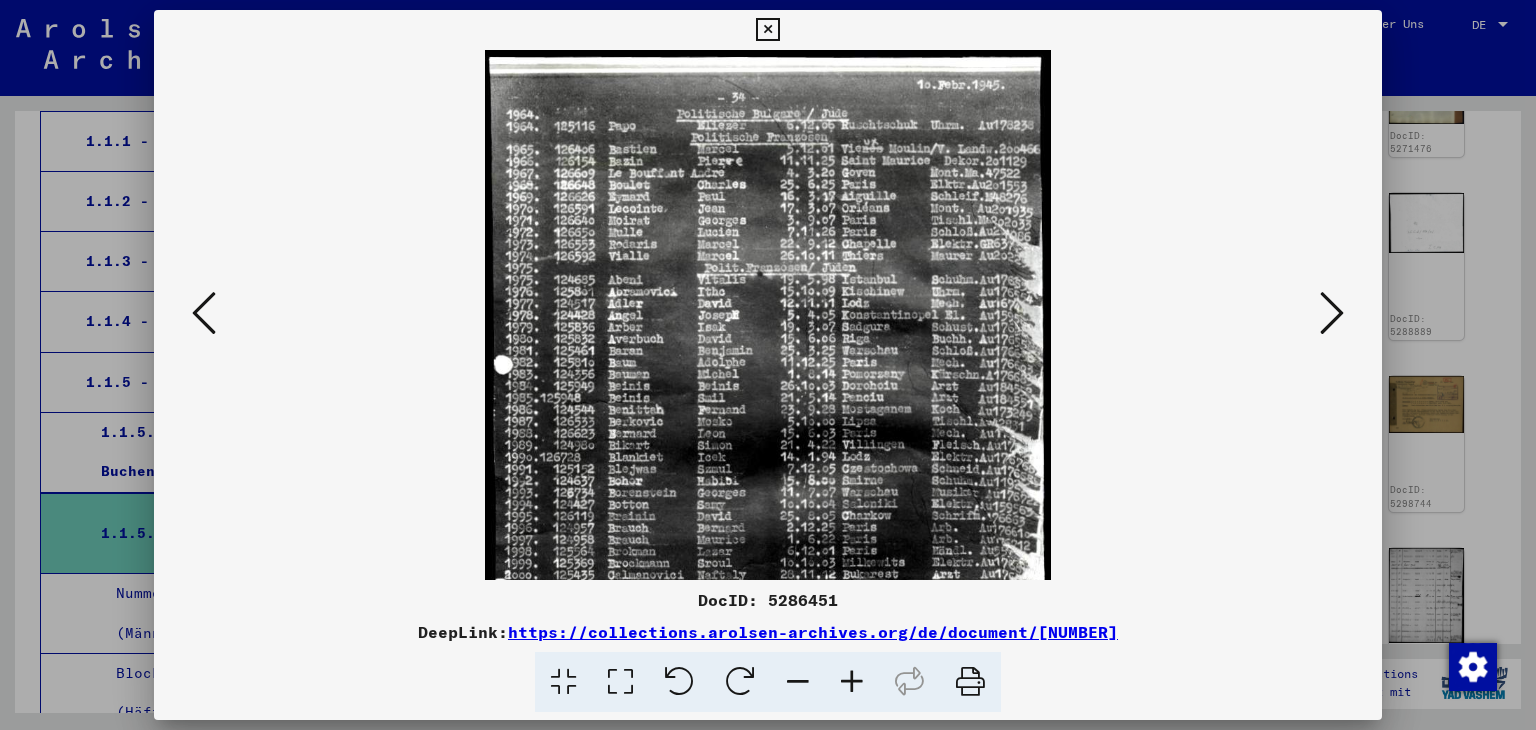 click at bounding box center [852, 682] 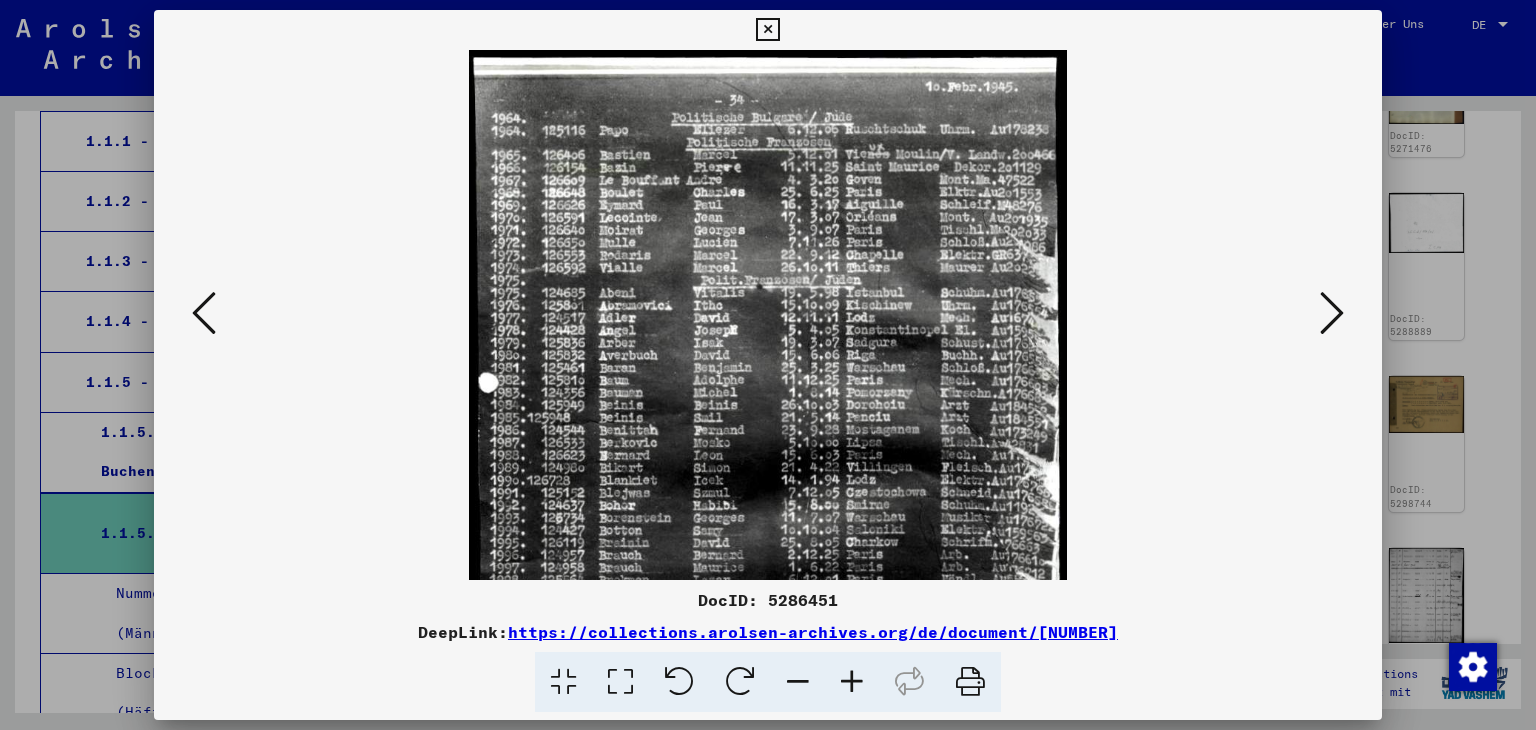 click at bounding box center [852, 682] 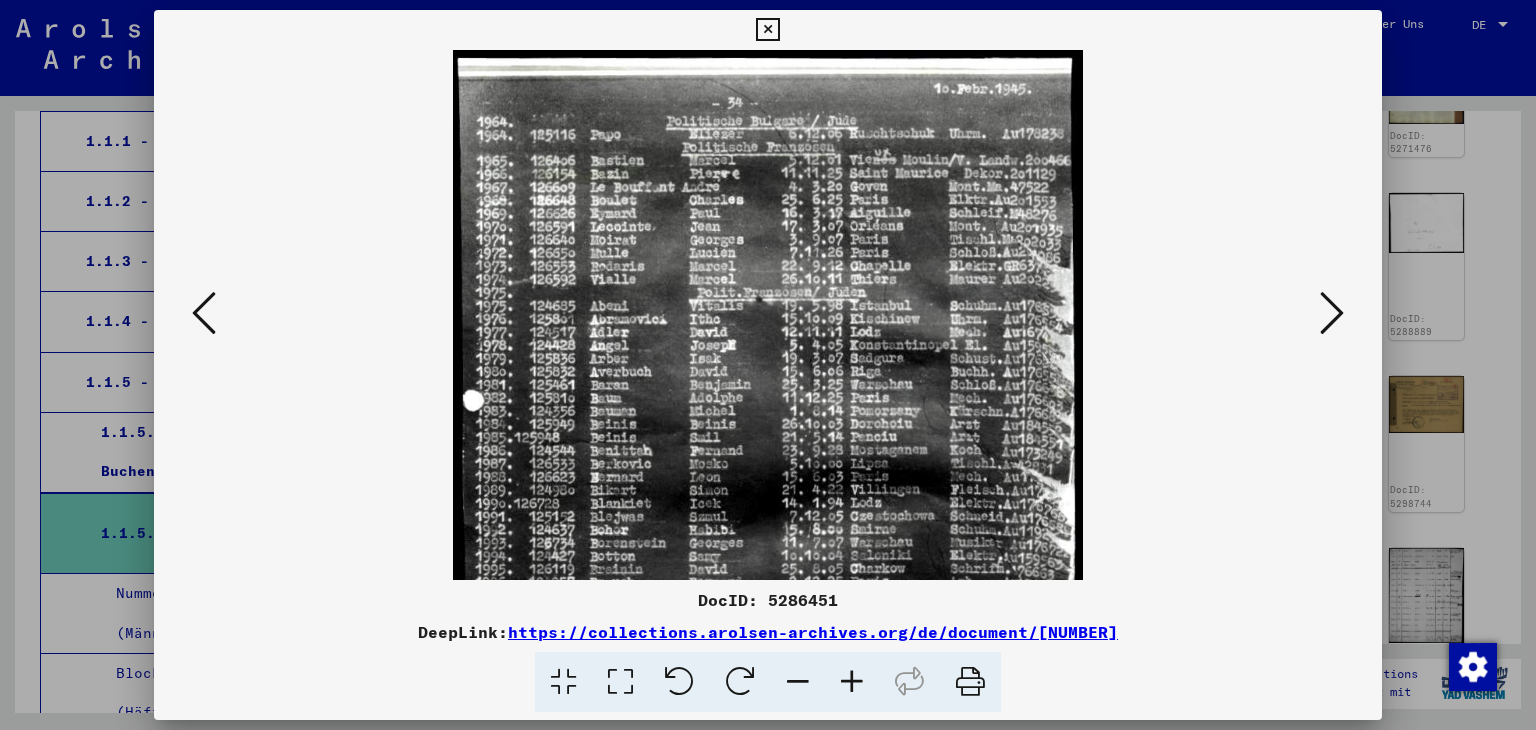 click at bounding box center [852, 682] 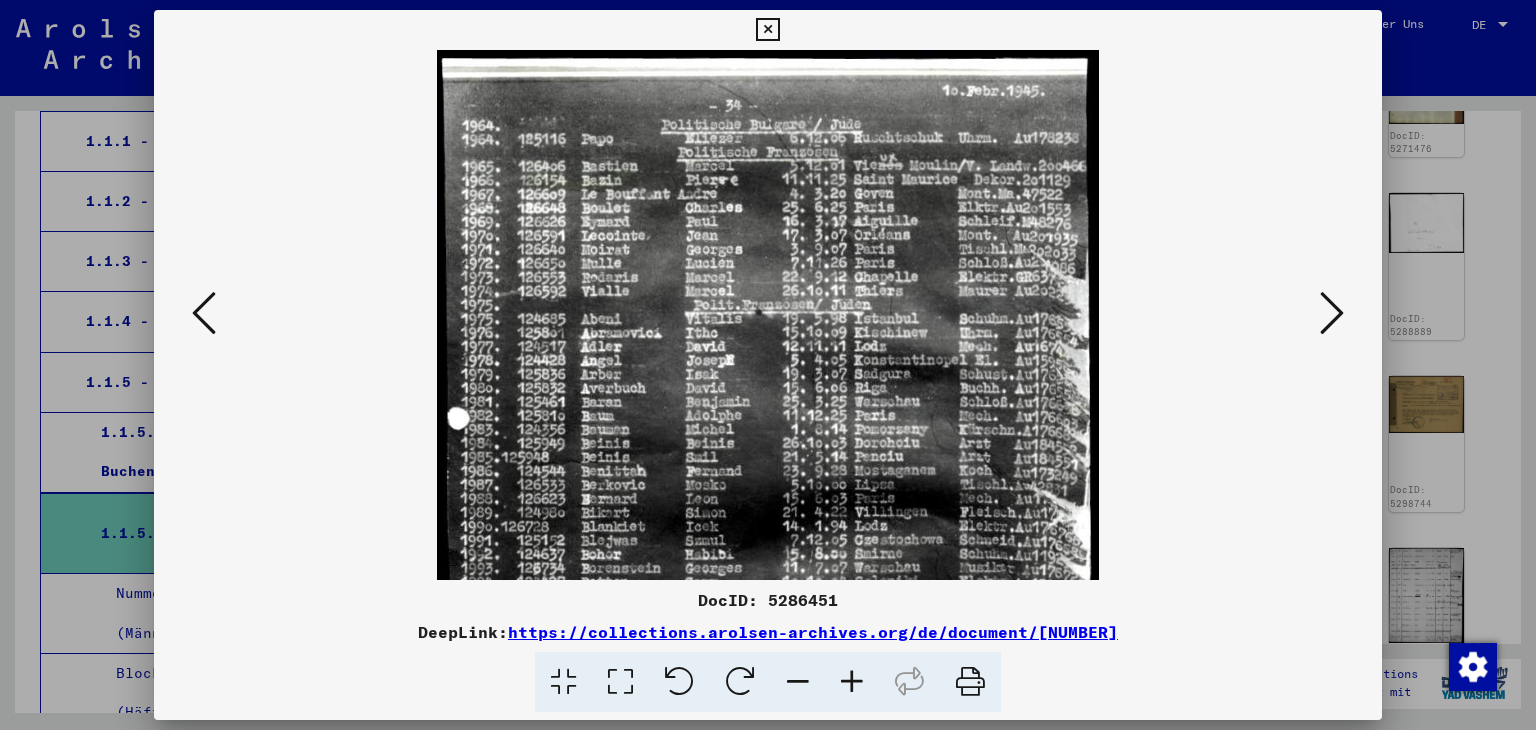 click at bounding box center (852, 682) 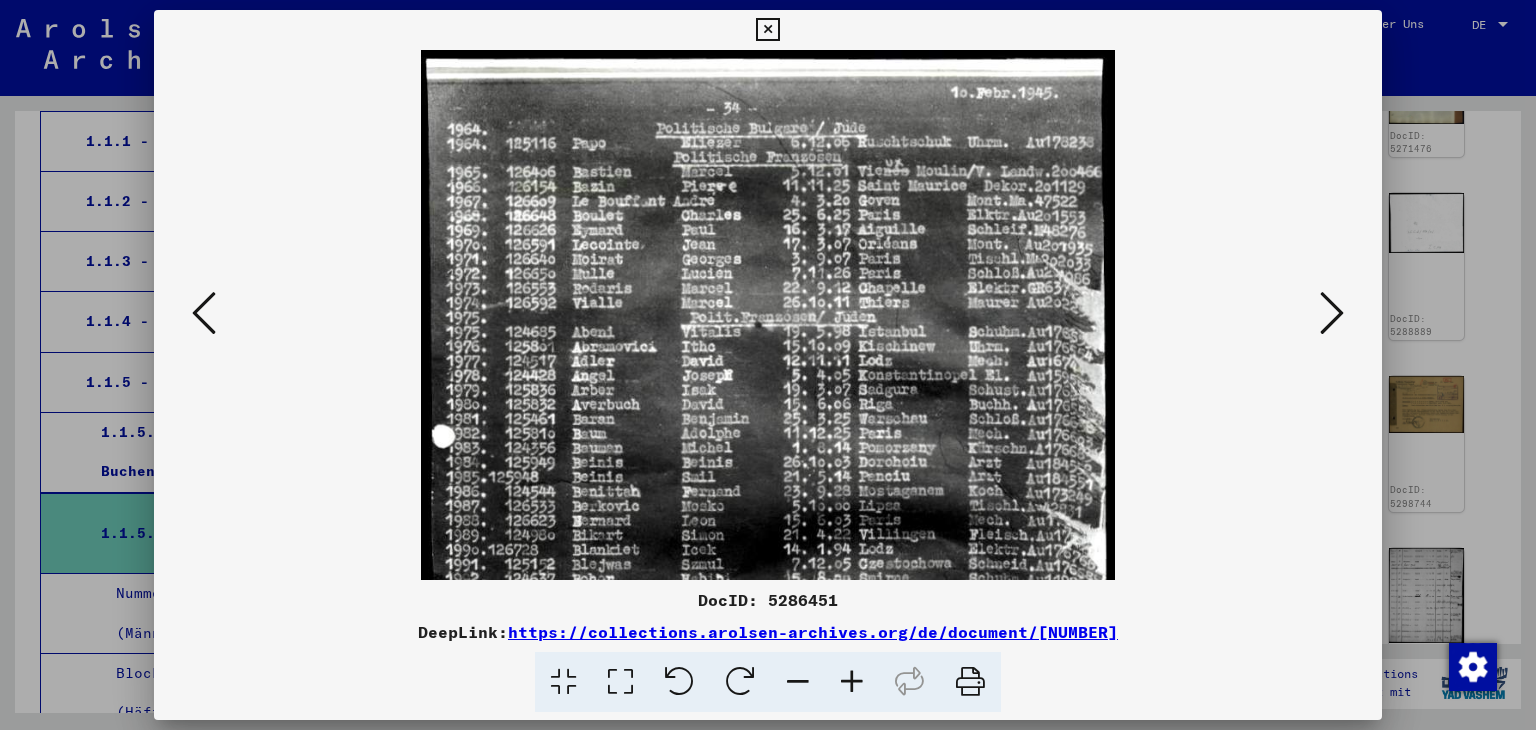 click at bounding box center (852, 682) 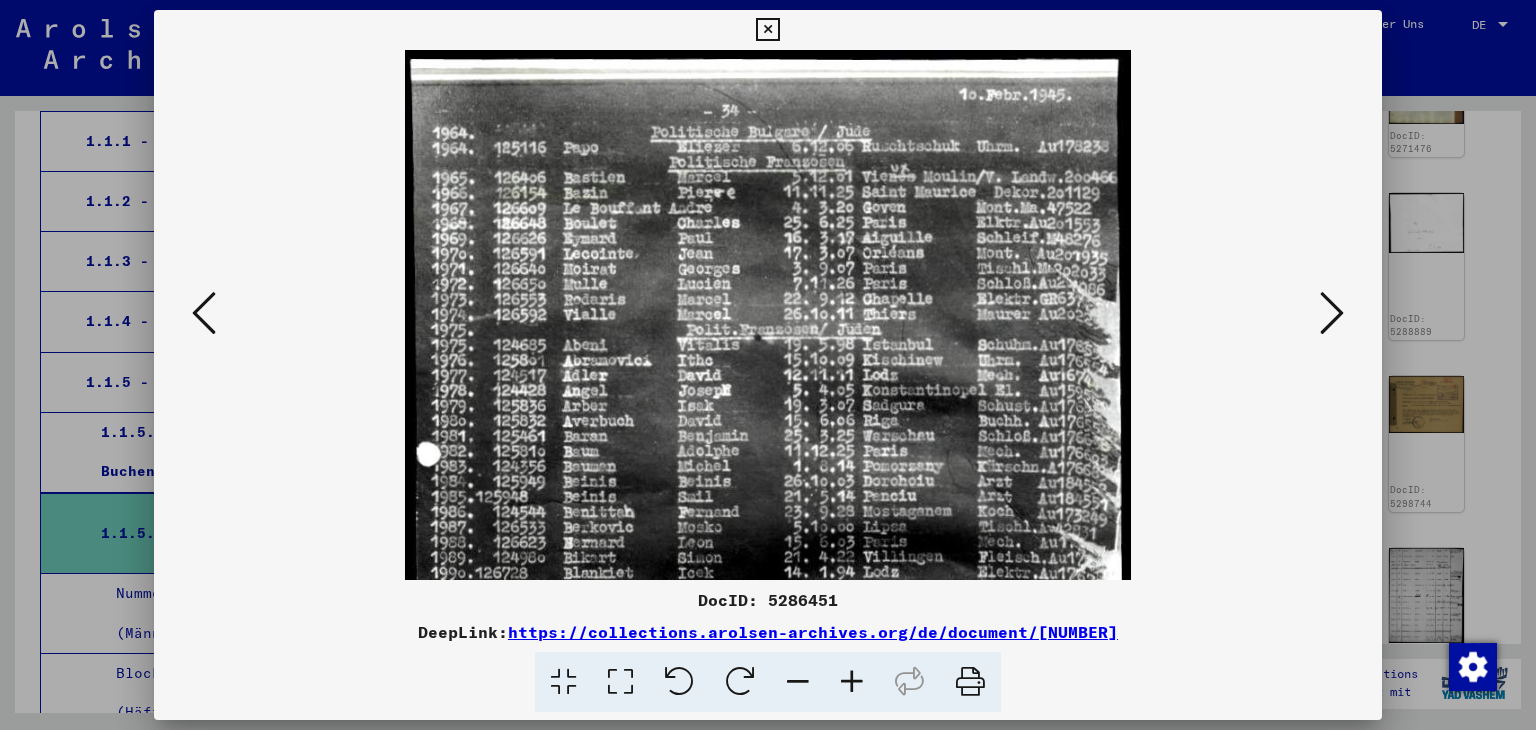 click at bounding box center (852, 682) 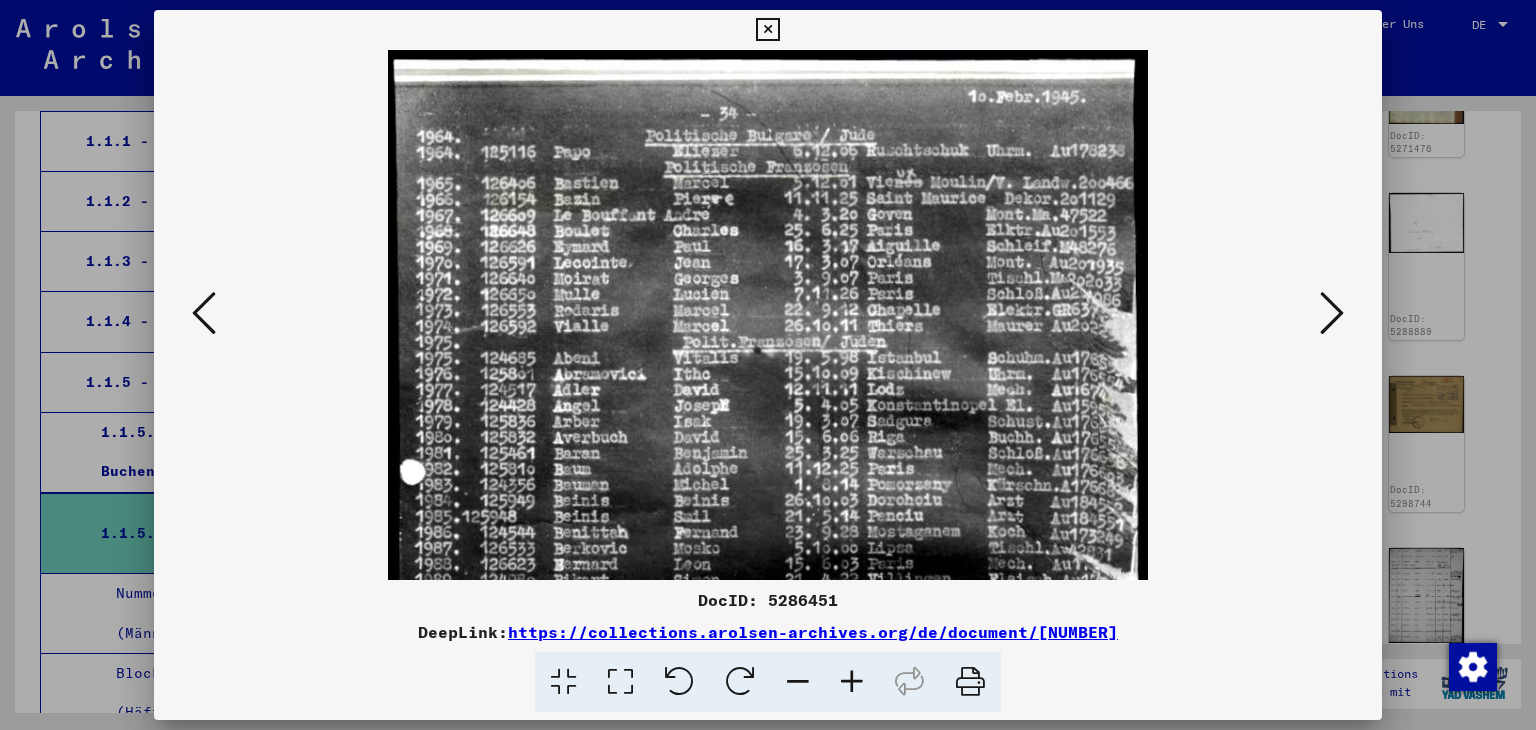 click at bounding box center (852, 682) 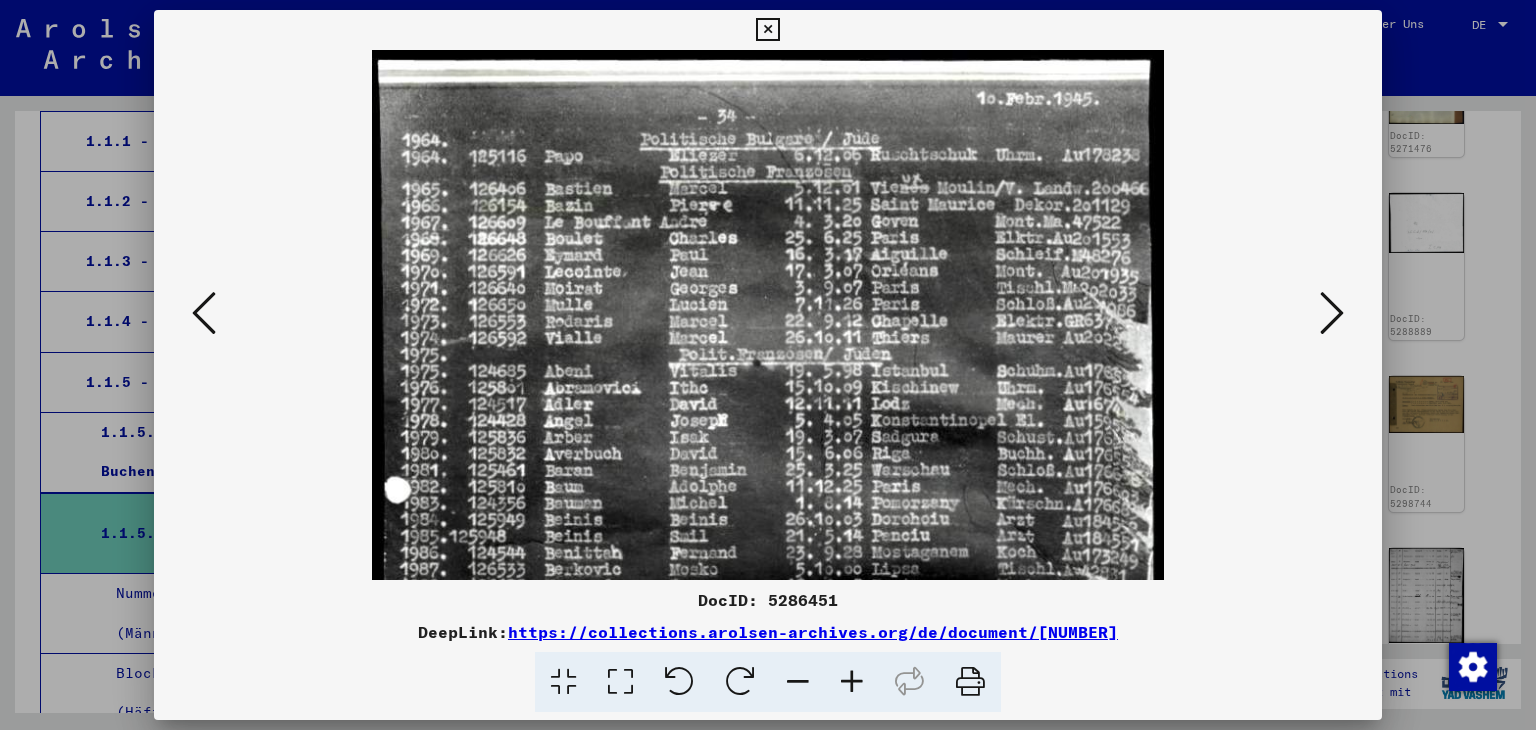 click at bounding box center [852, 682] 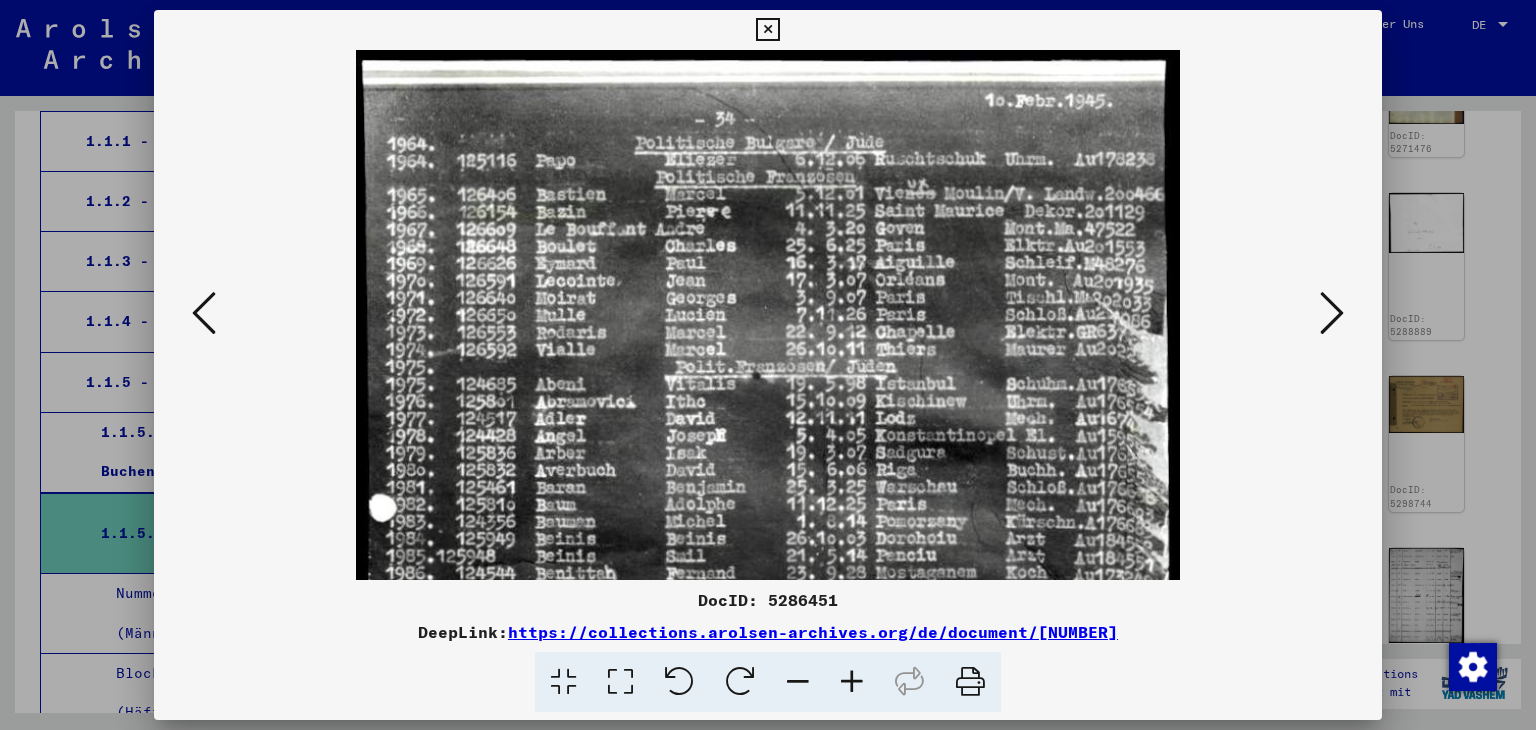 click at bounding box center (767, 30) 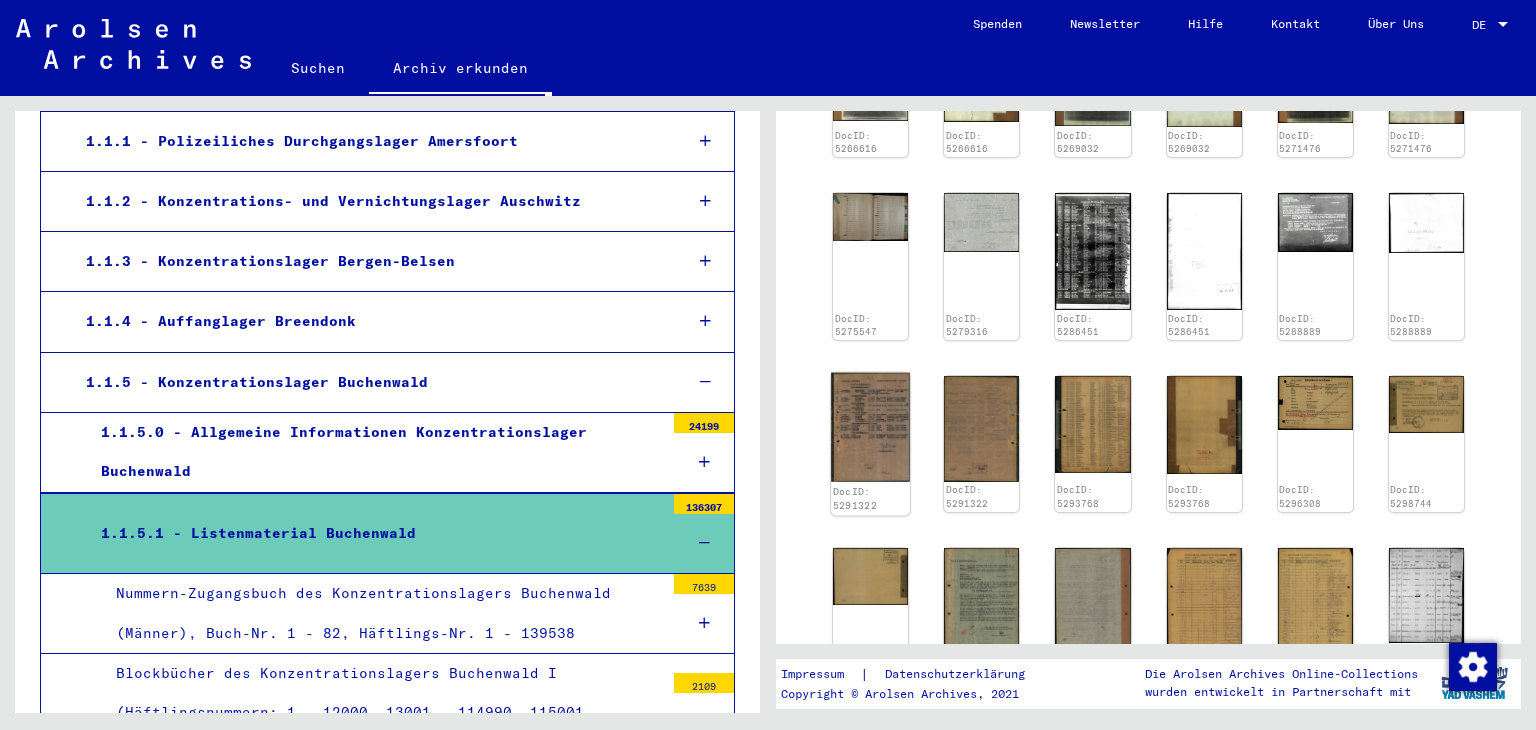 click 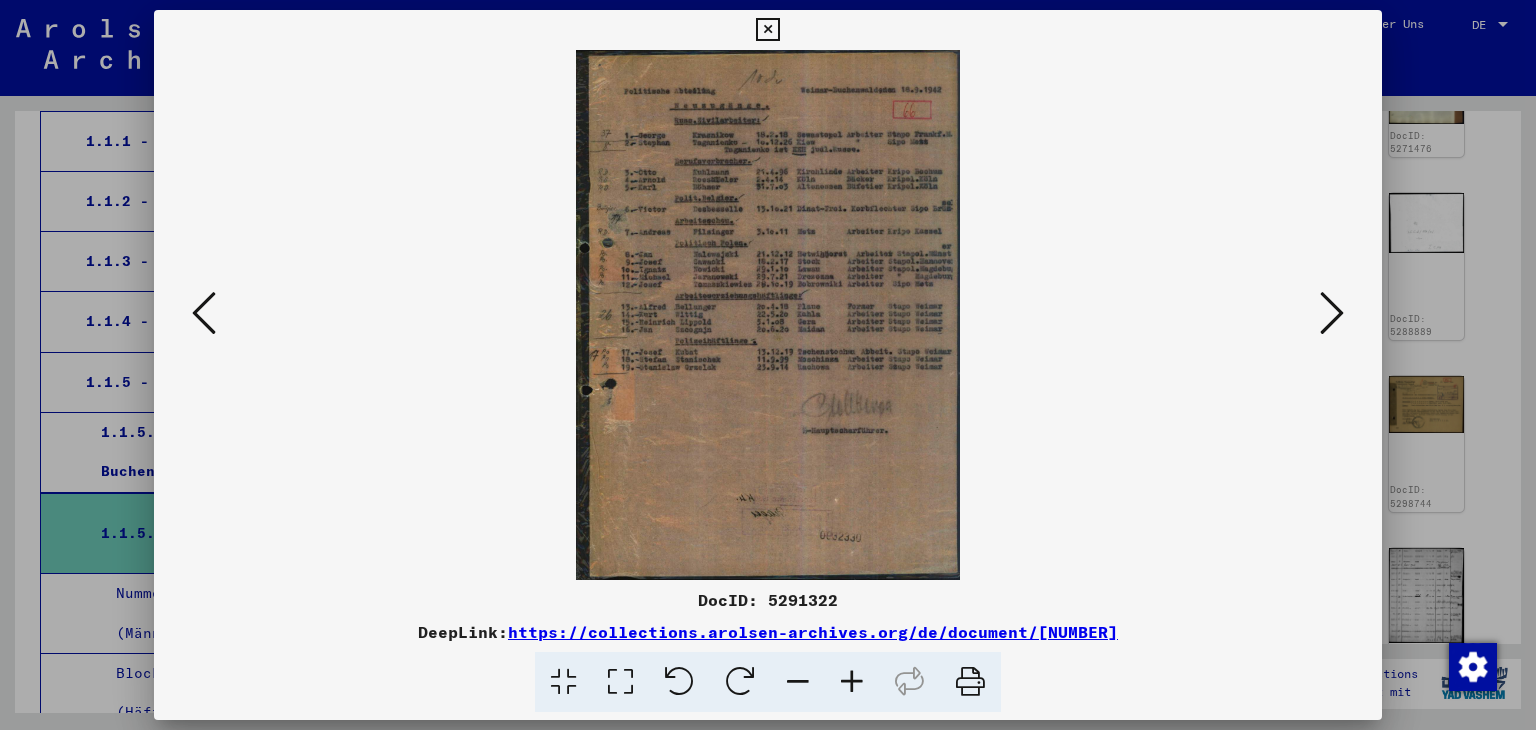 click at bounding box center [852, 682] 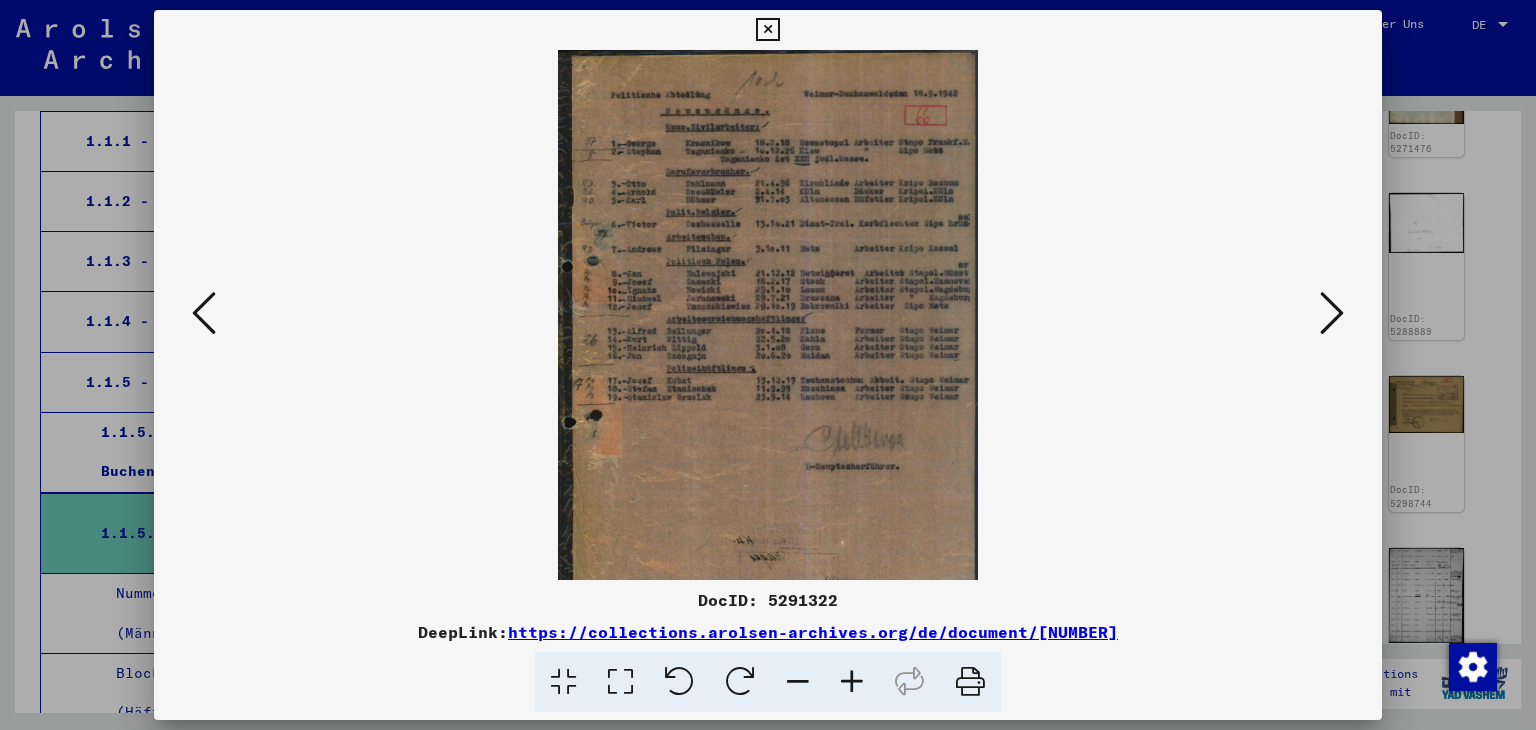 click at bounding box center (852, 682) 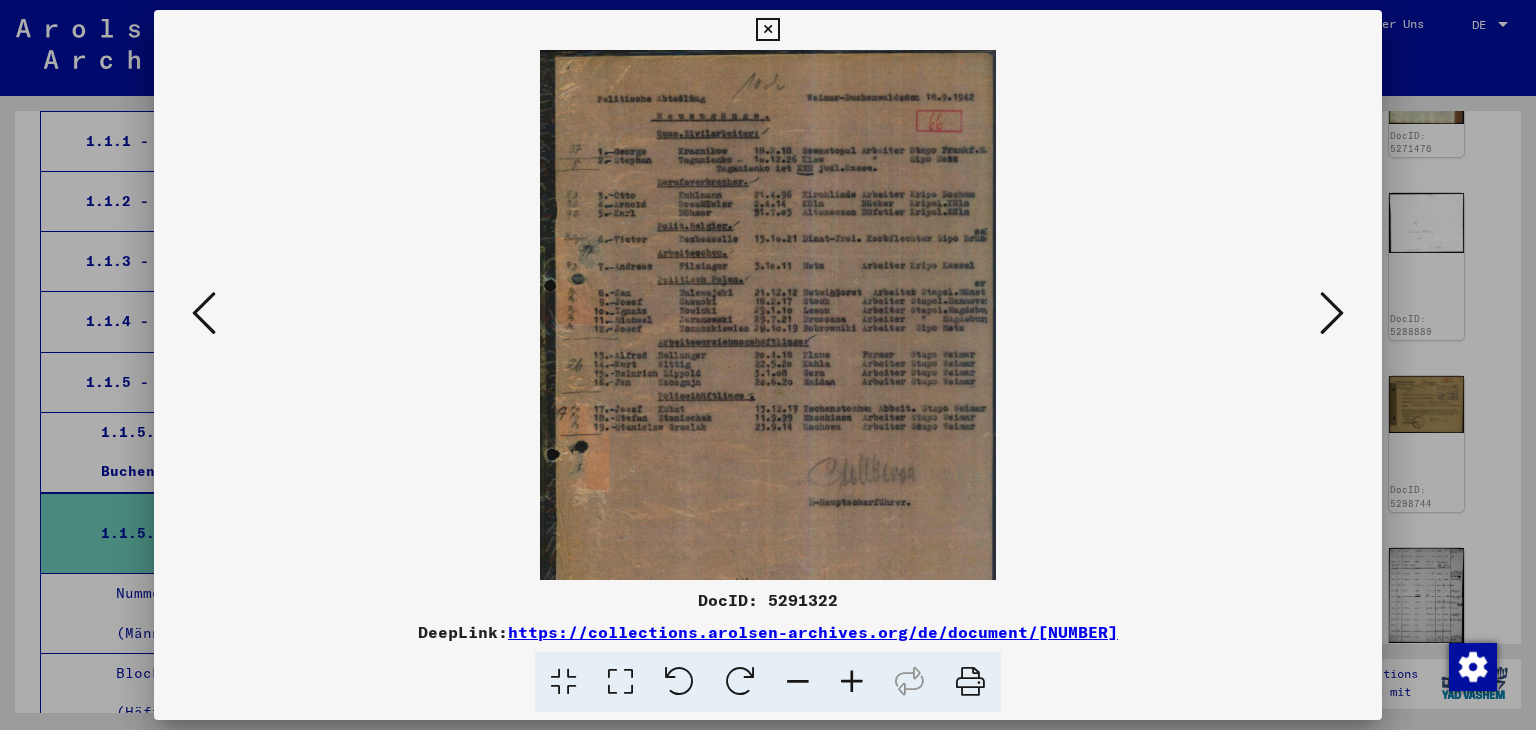 click at bounding box center (852, 682) 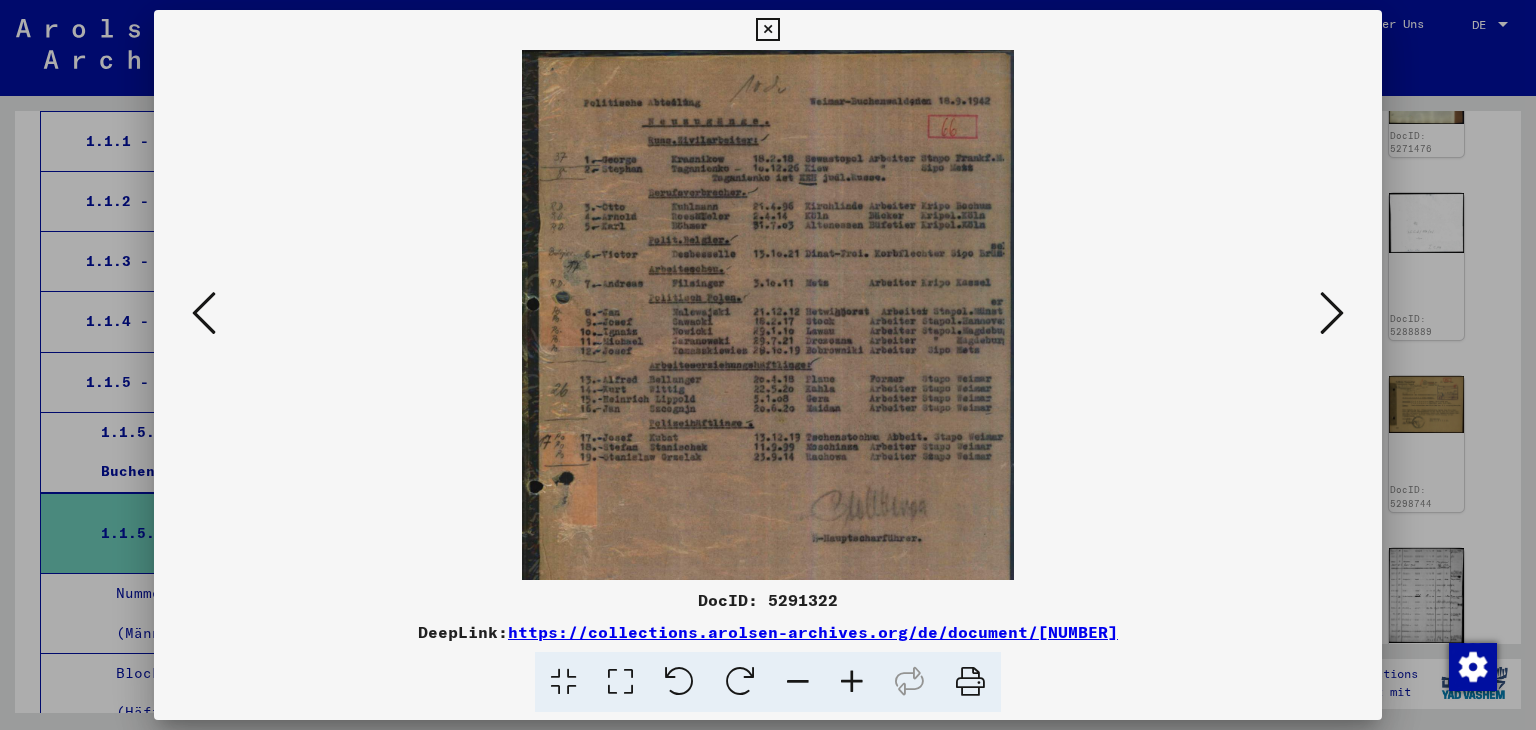 click at bounding box center [852, 682] 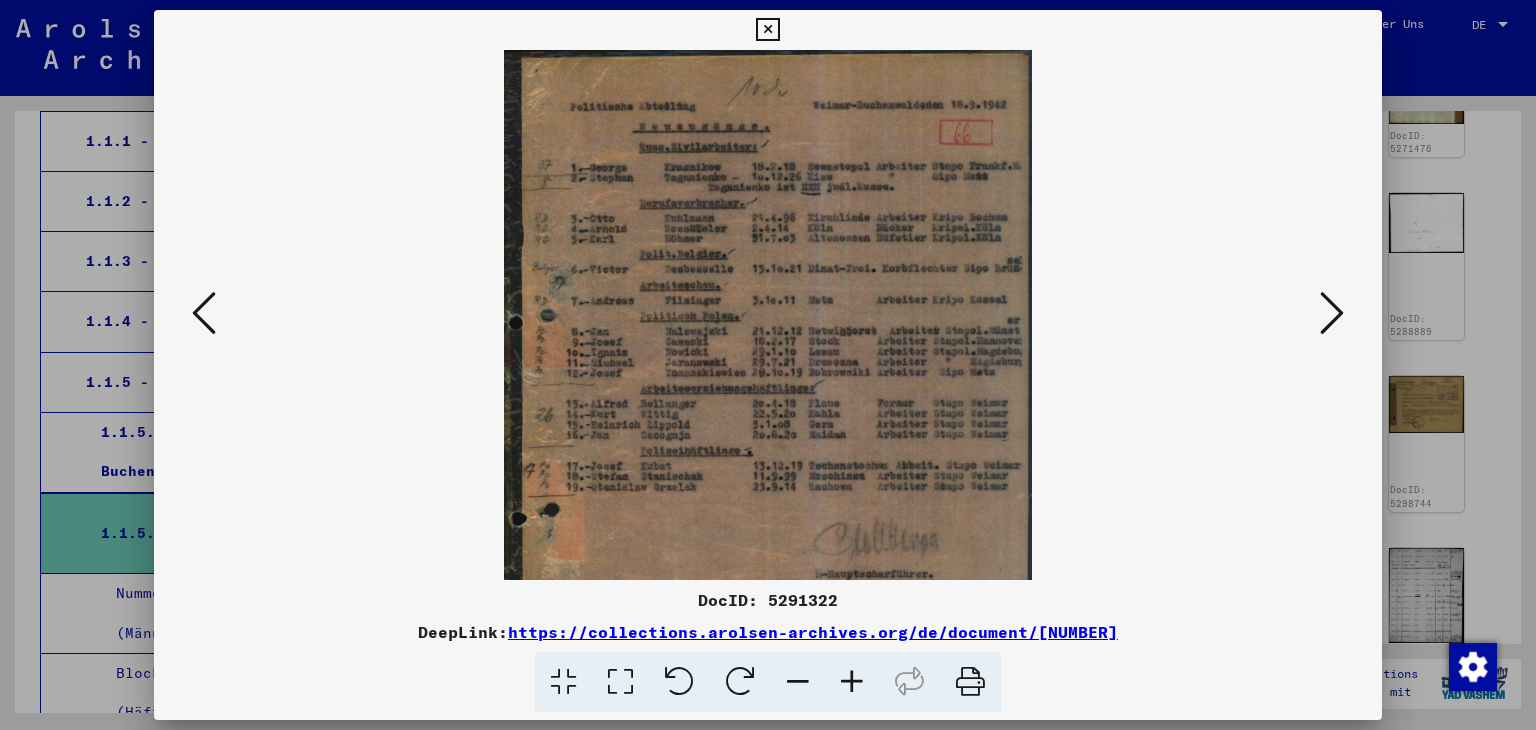 click at bounding box center [852, 682] 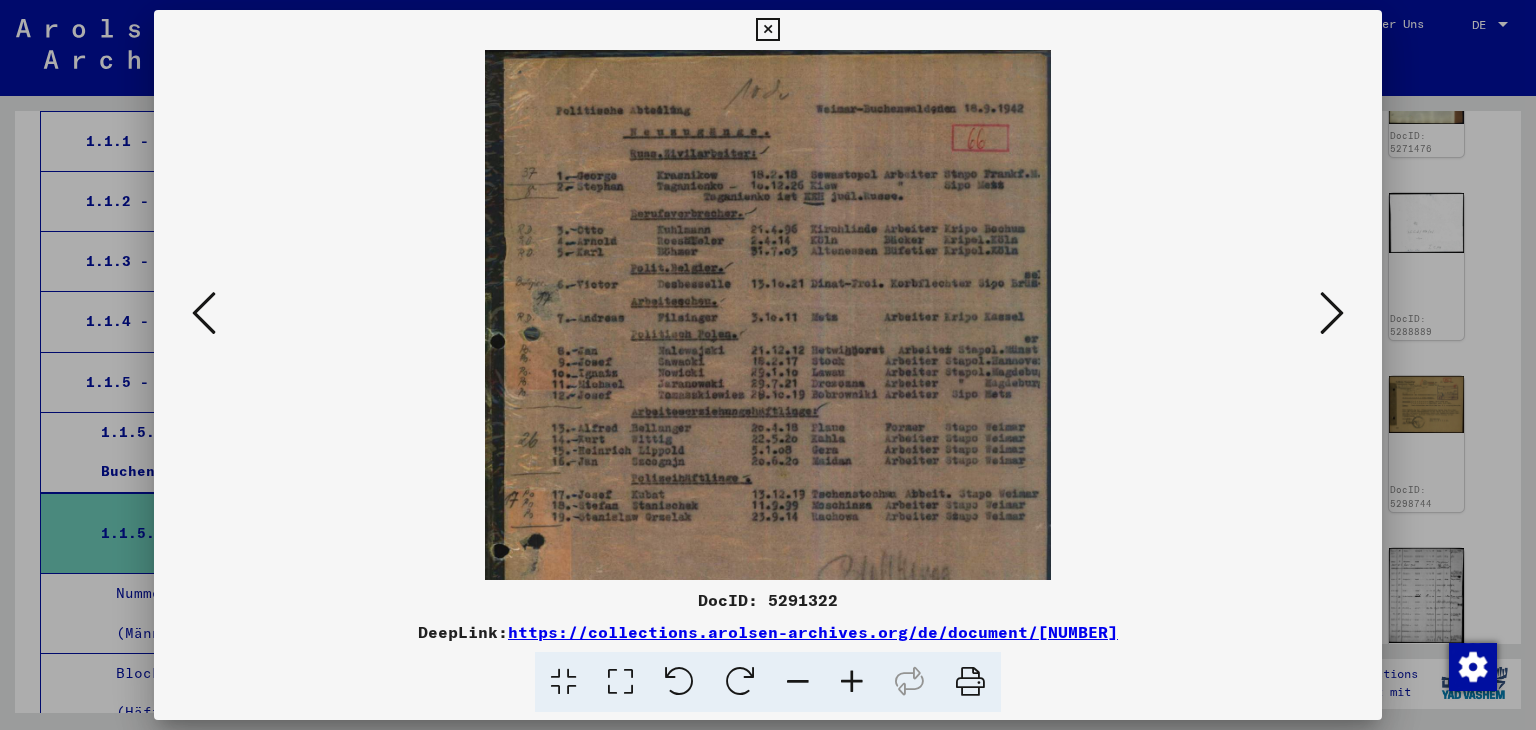 click at bounding box center [852, 682] 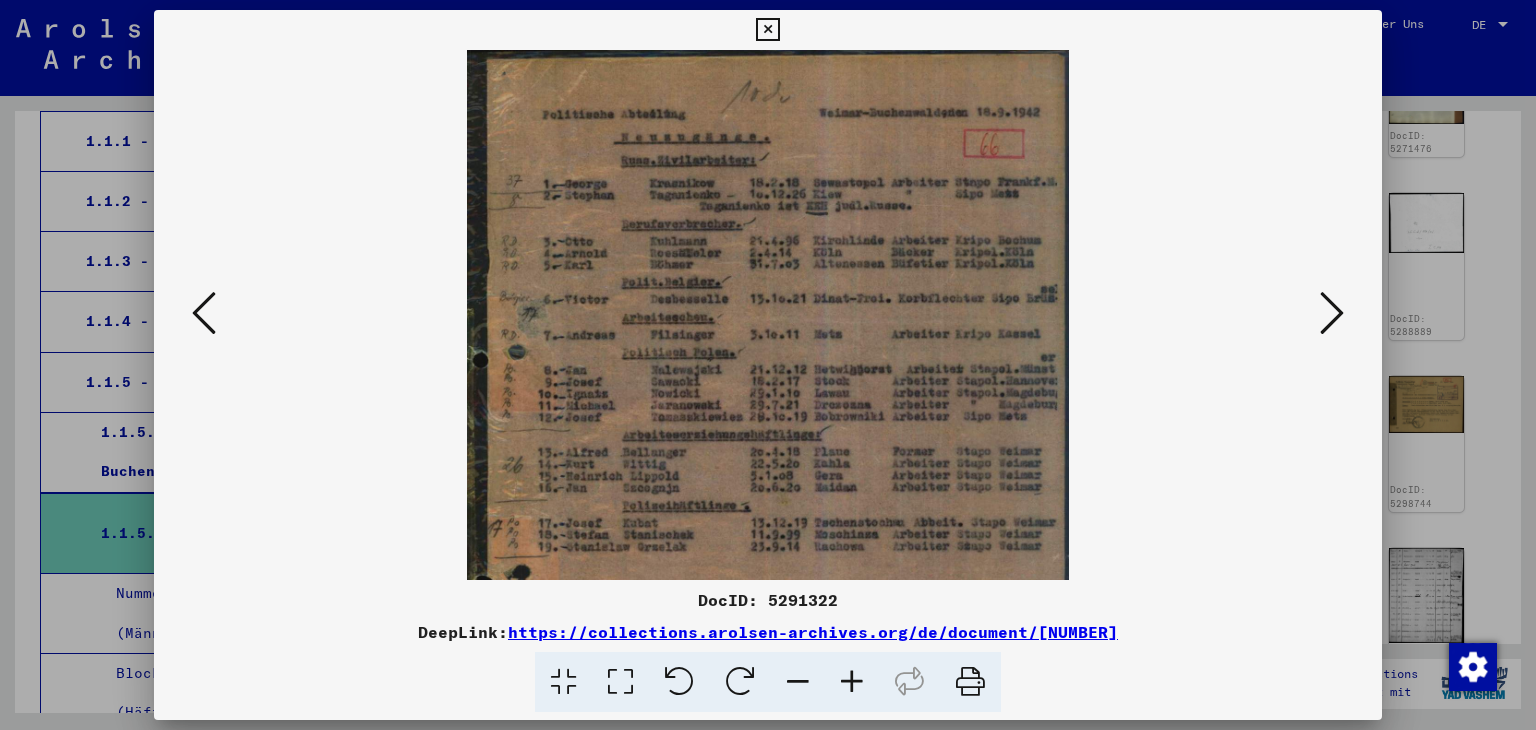 click at bounding box center [852, 682] 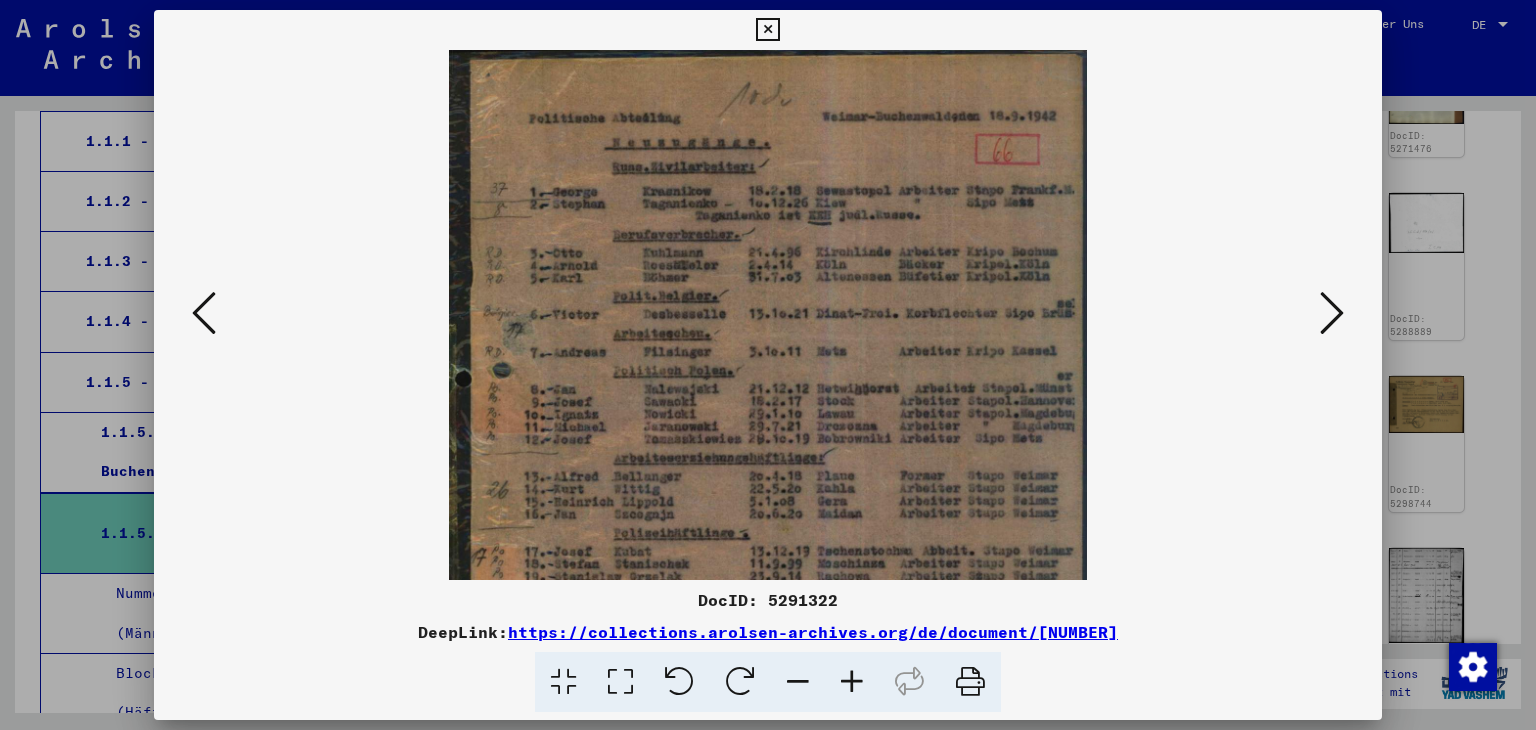 click at bounding box center (852, 682) 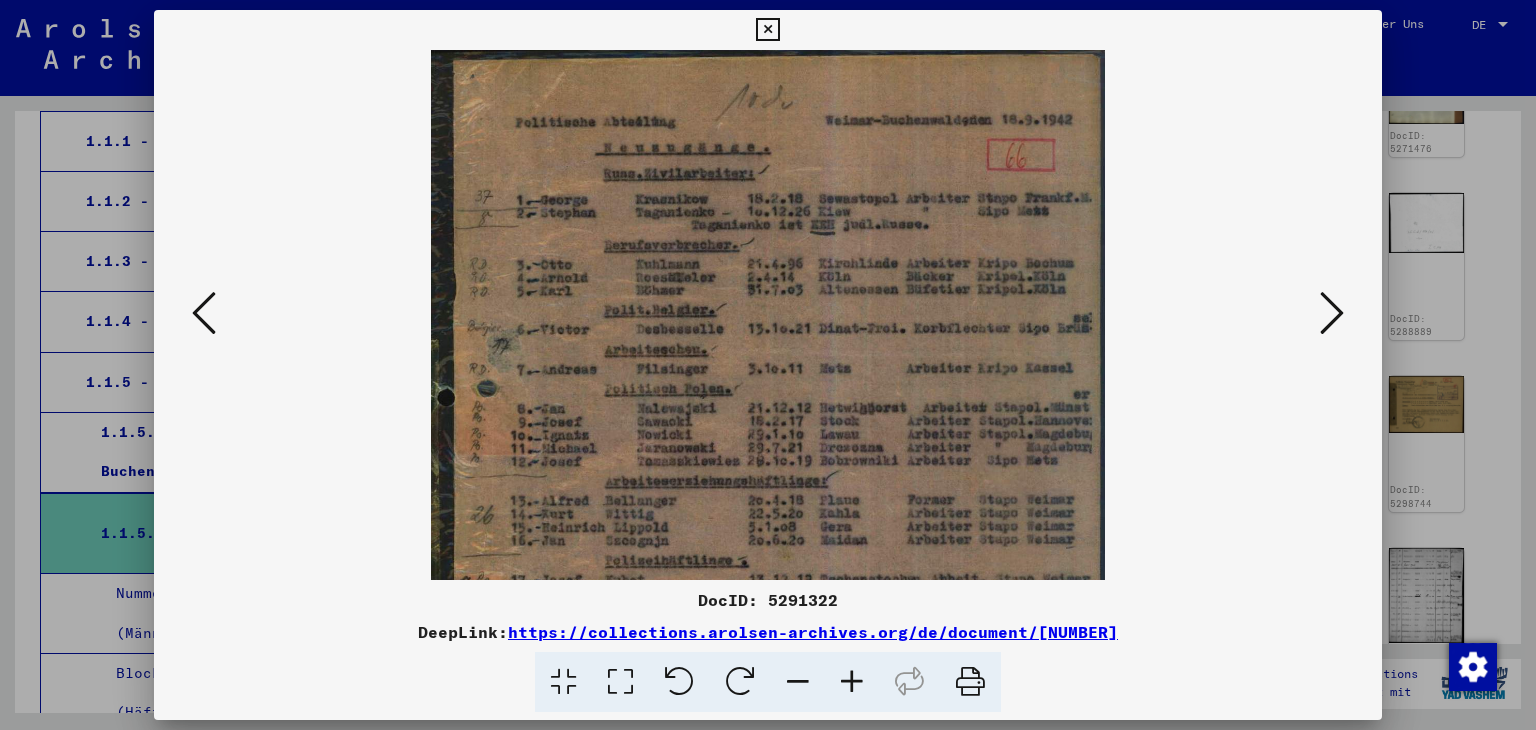 click at bounding box center (852, 682) 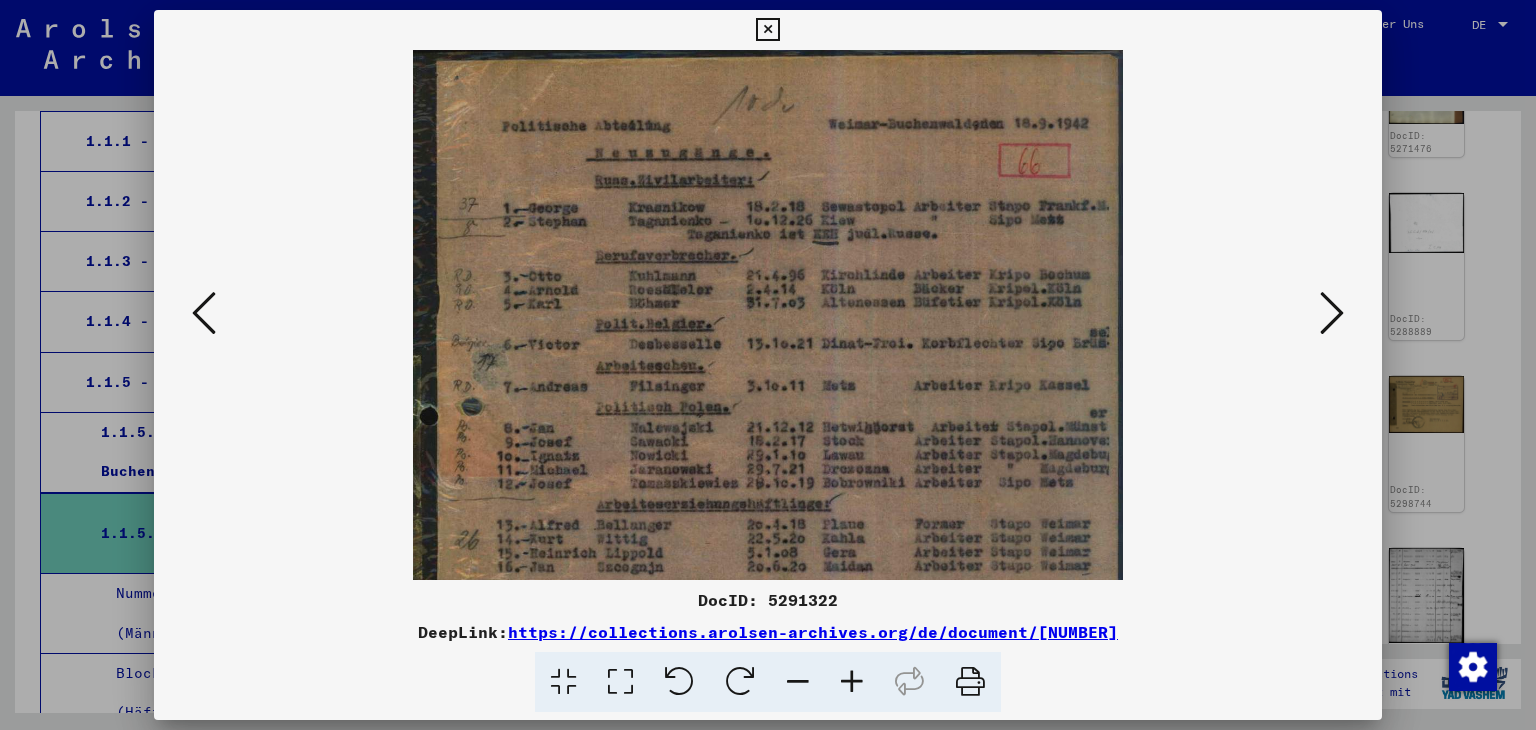 click at bounding box center [852, 682] 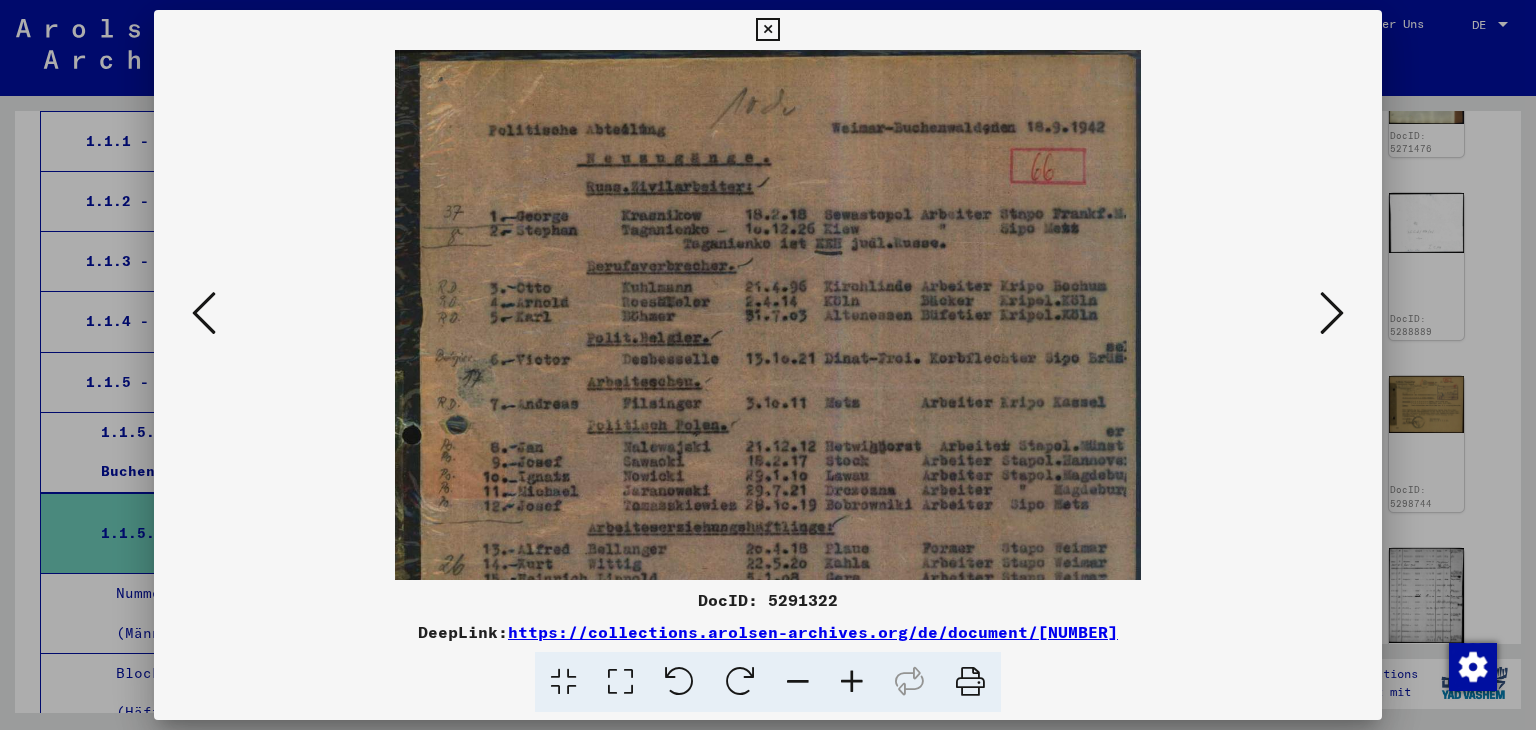 click at bounding box center [852, 682] 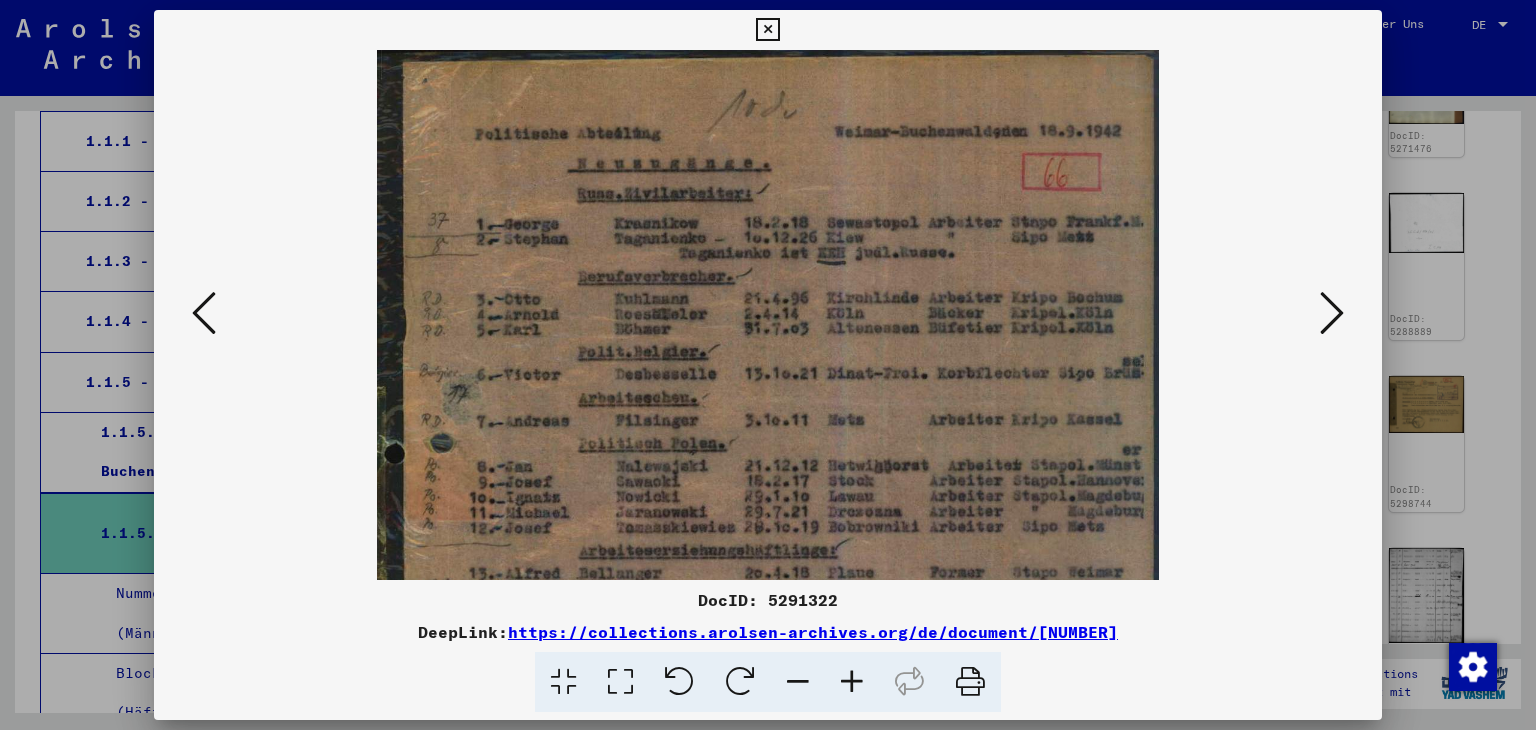 click at bounding box center [852, 682] 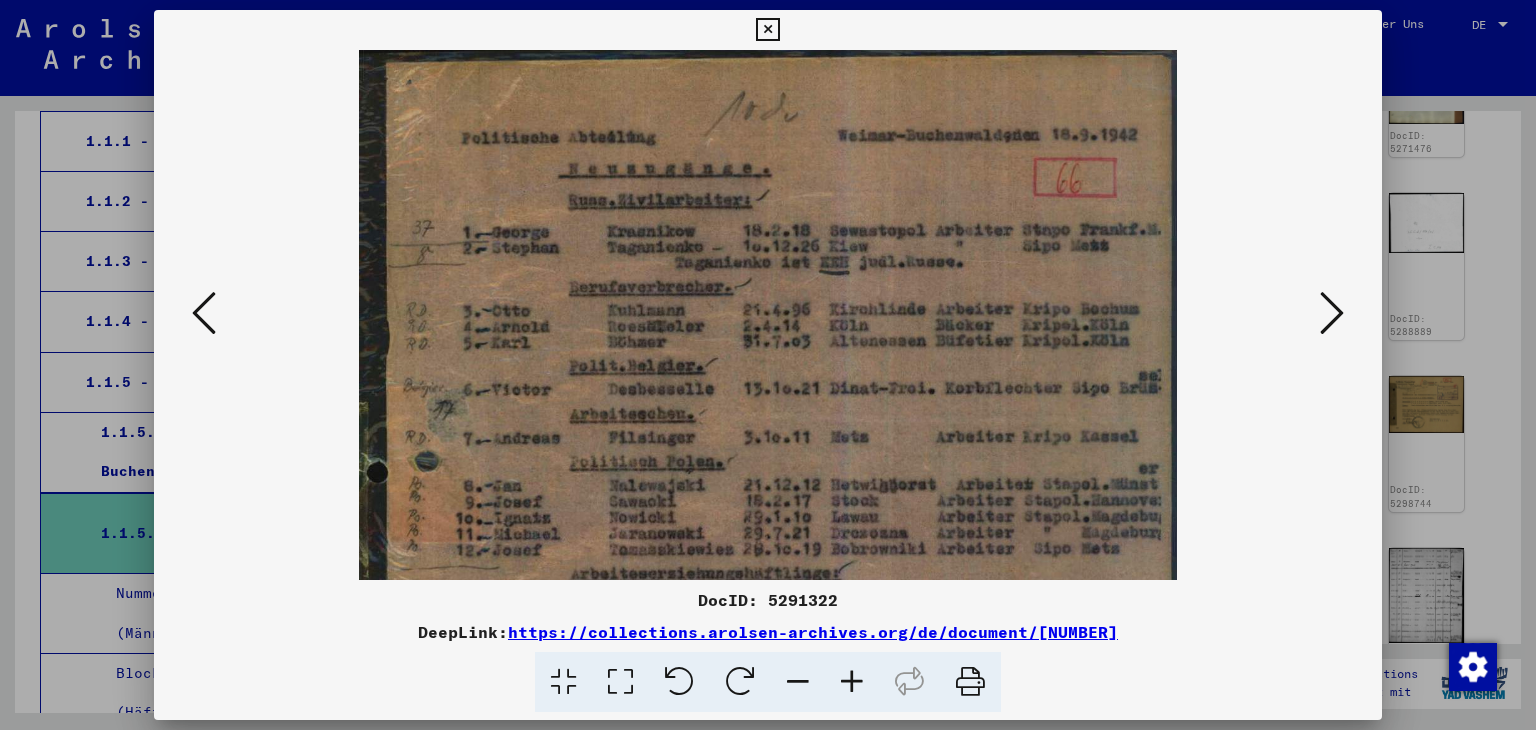 click at bounding box center (852, 682) 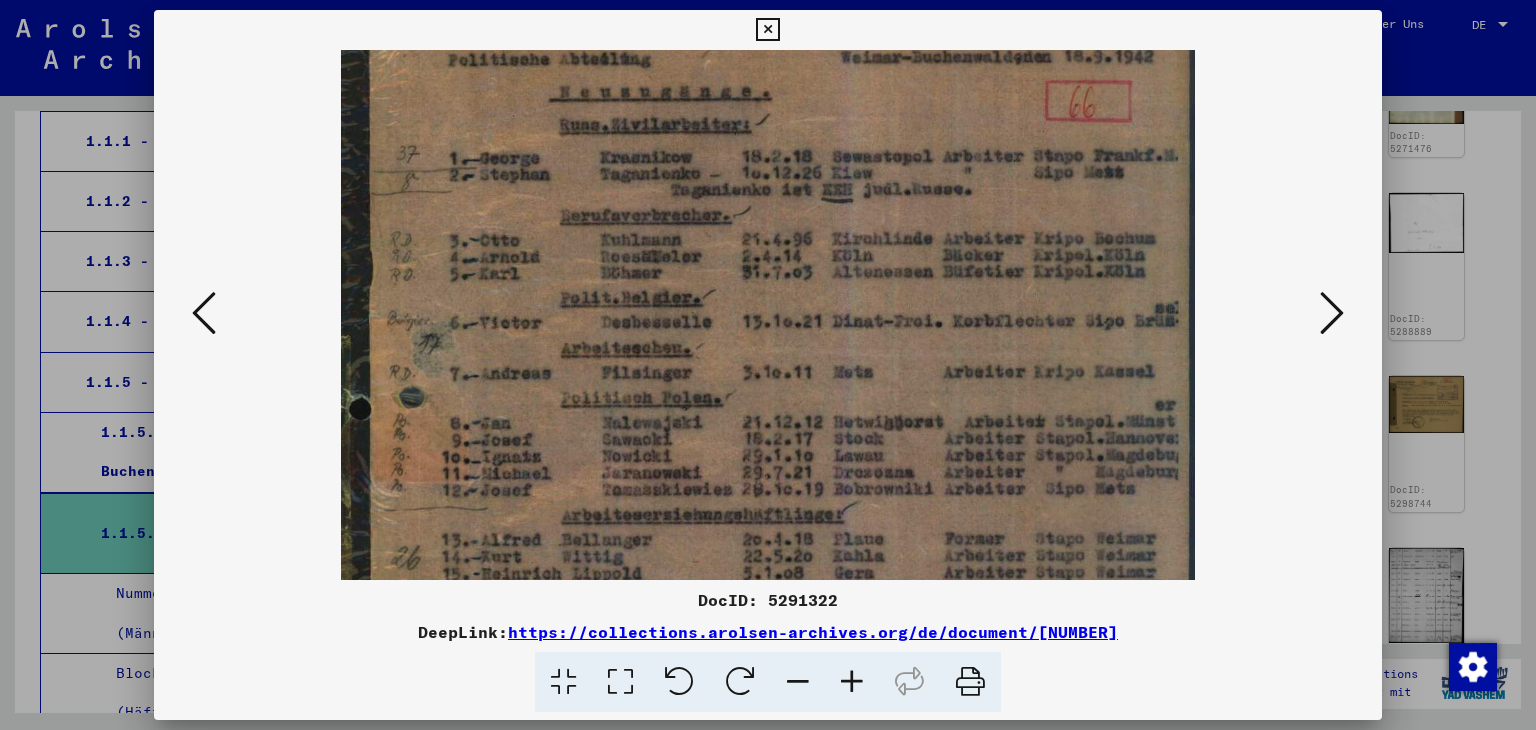 scroll, scrollTop: 85, scrollLeft: 0, axis: vertical 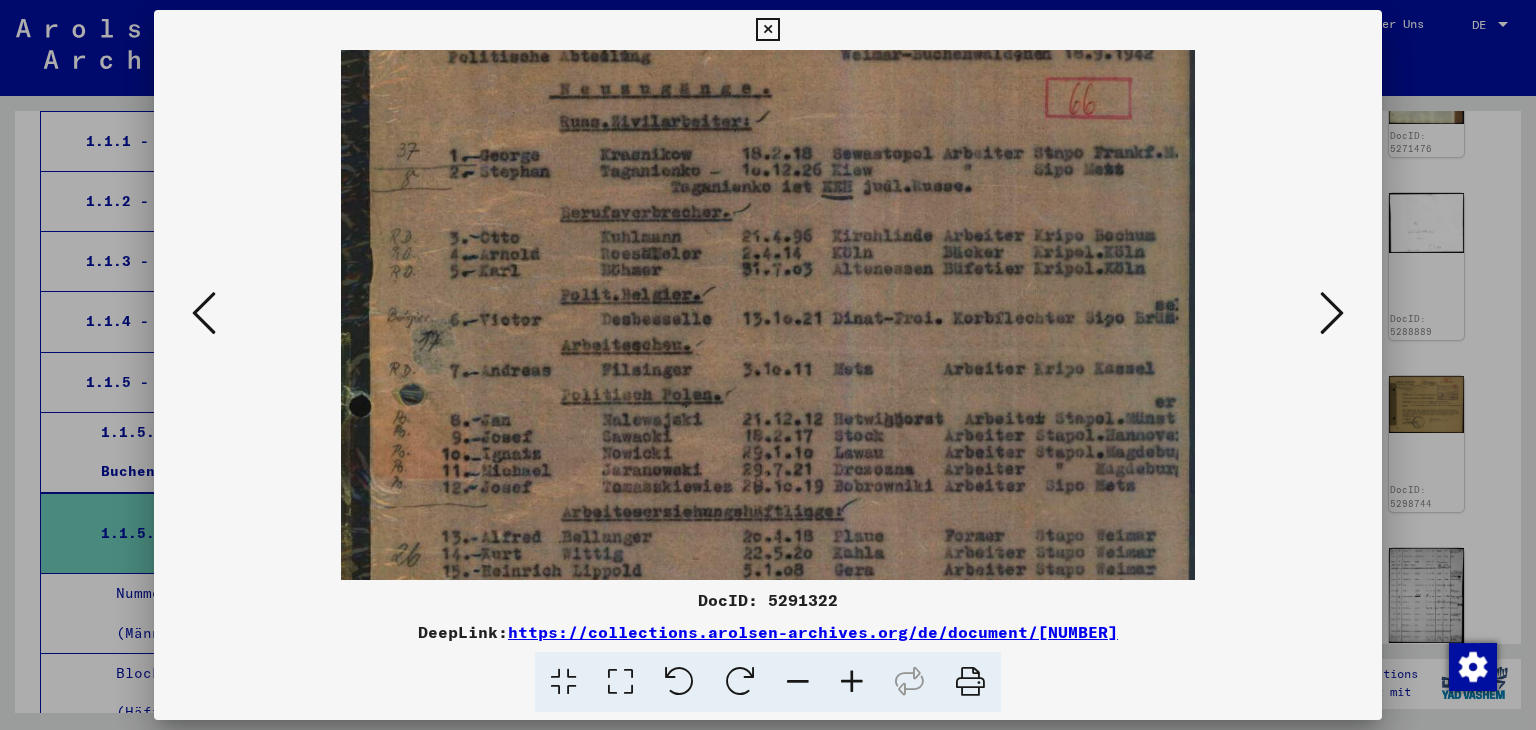 drag, startPoint x: 805, startPoint y: 445, endPoint x: 804, endPoint y: 360, distance: 85.00588 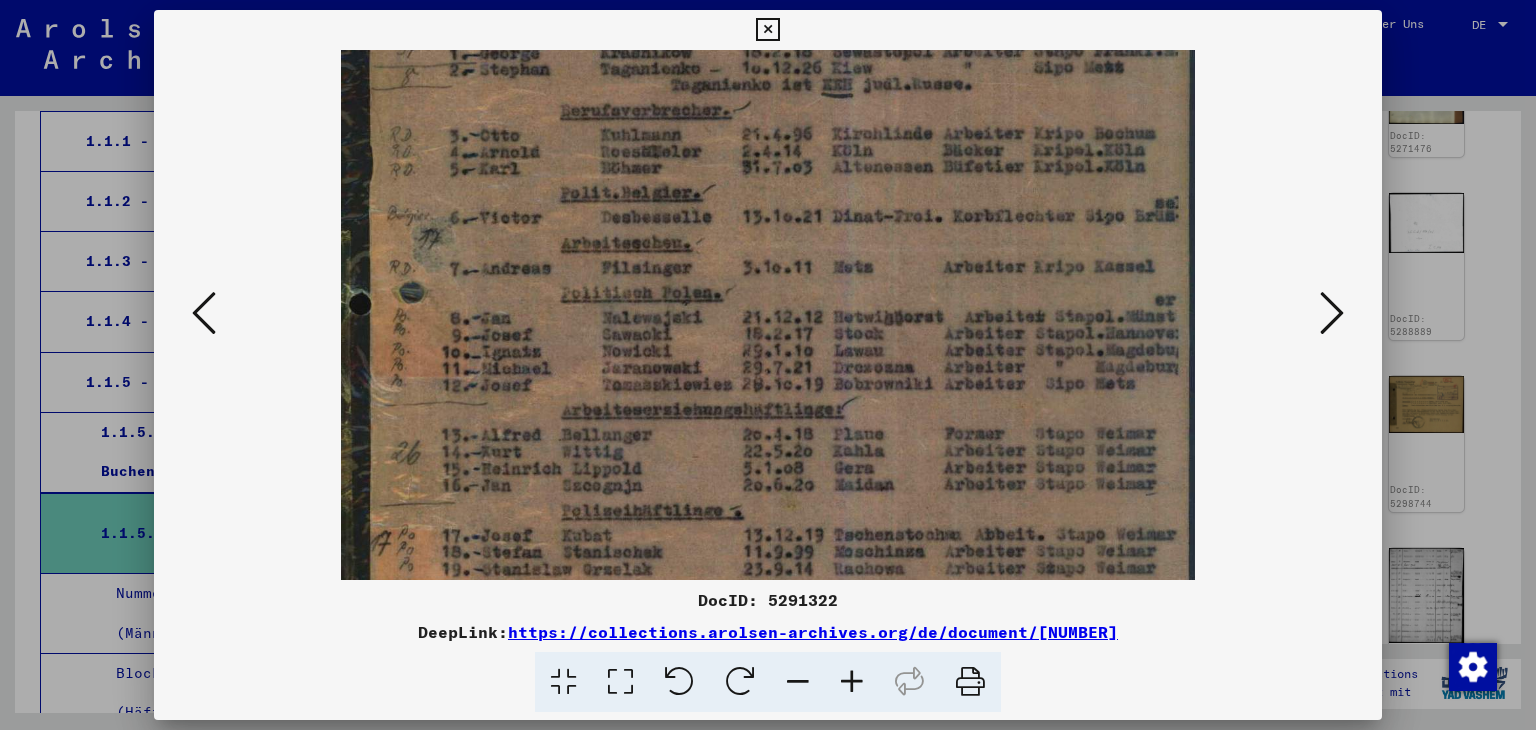 drag, startPoint x: 776, startPoint y: 377, endPoint x: 779, endPoint y: 274, distance: 103.04368 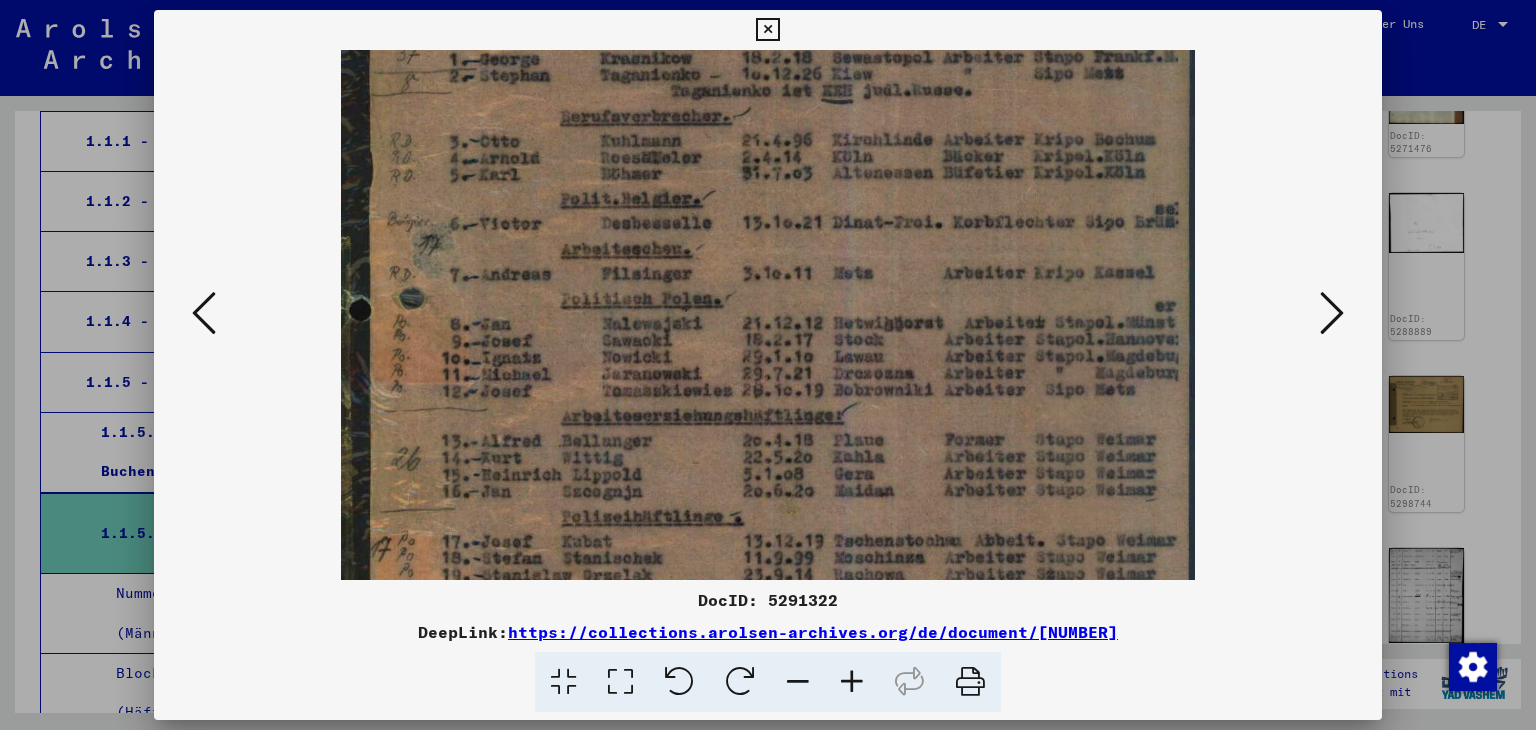 scroll, scrollTop: 142, scrollLeft: 0, axis: vertical 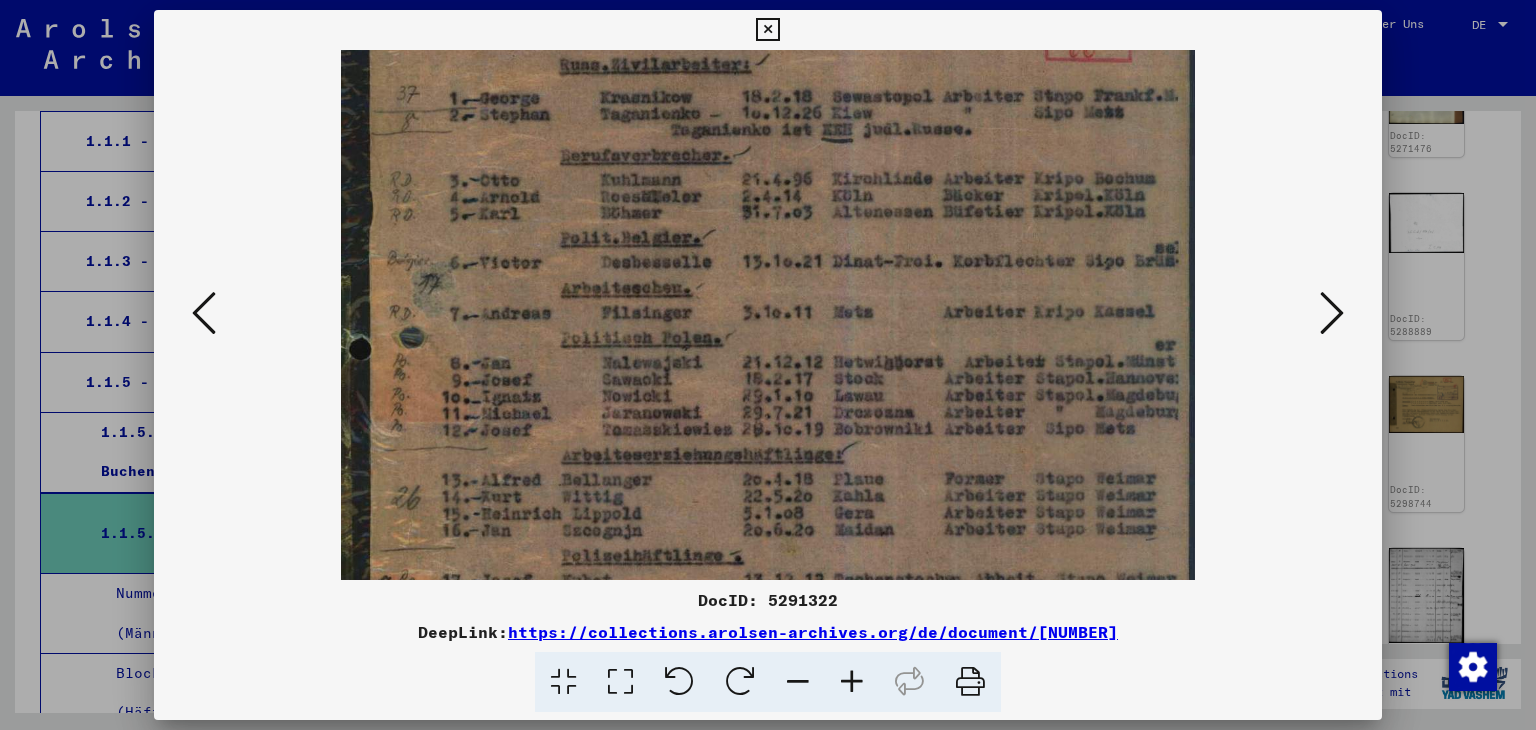 drag, startPoint x: 768, startPoint y: 373, endPoint x: 728, endPoint y: 419, distance: 60.959003 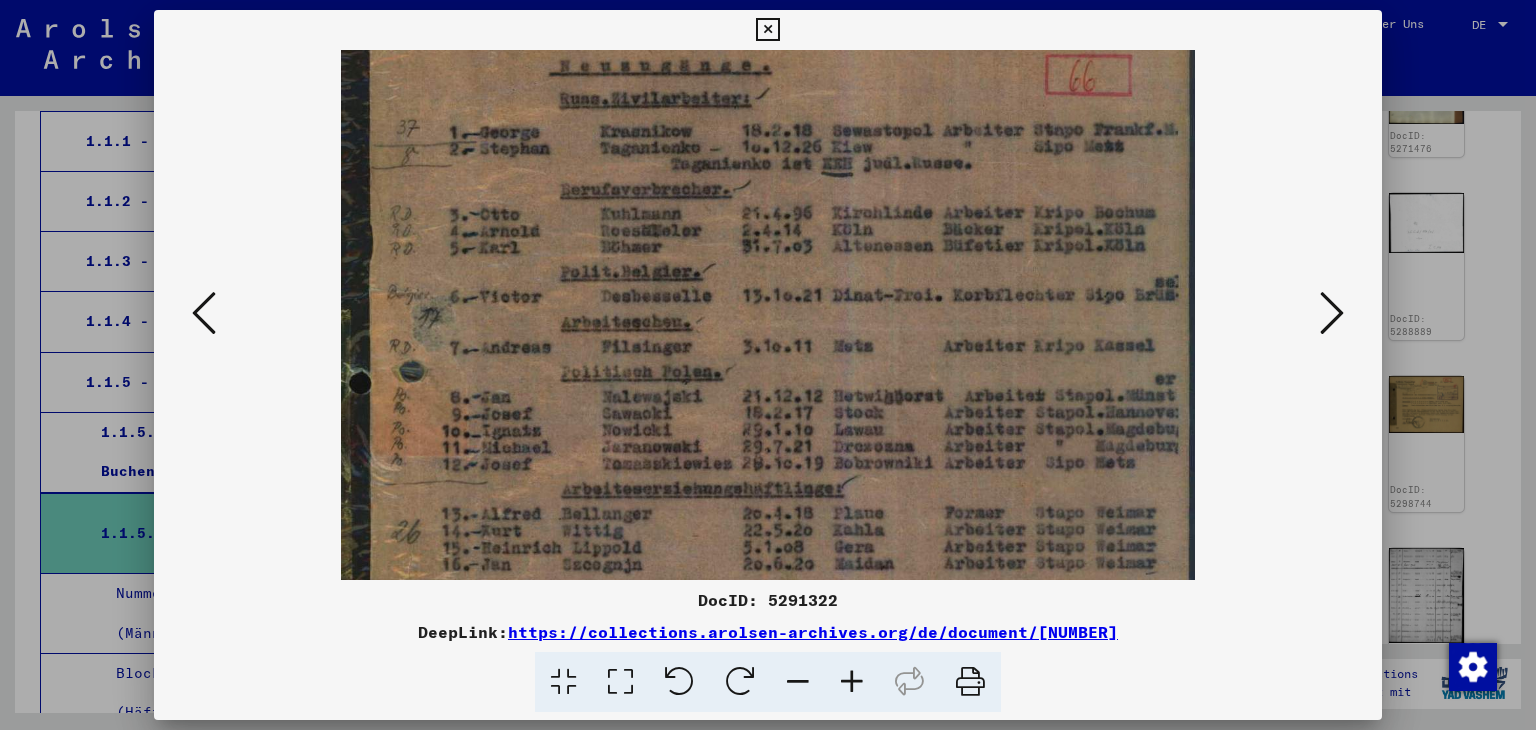 scroll, scrollTop: 106, scrollLeft: 0, axis: vertical 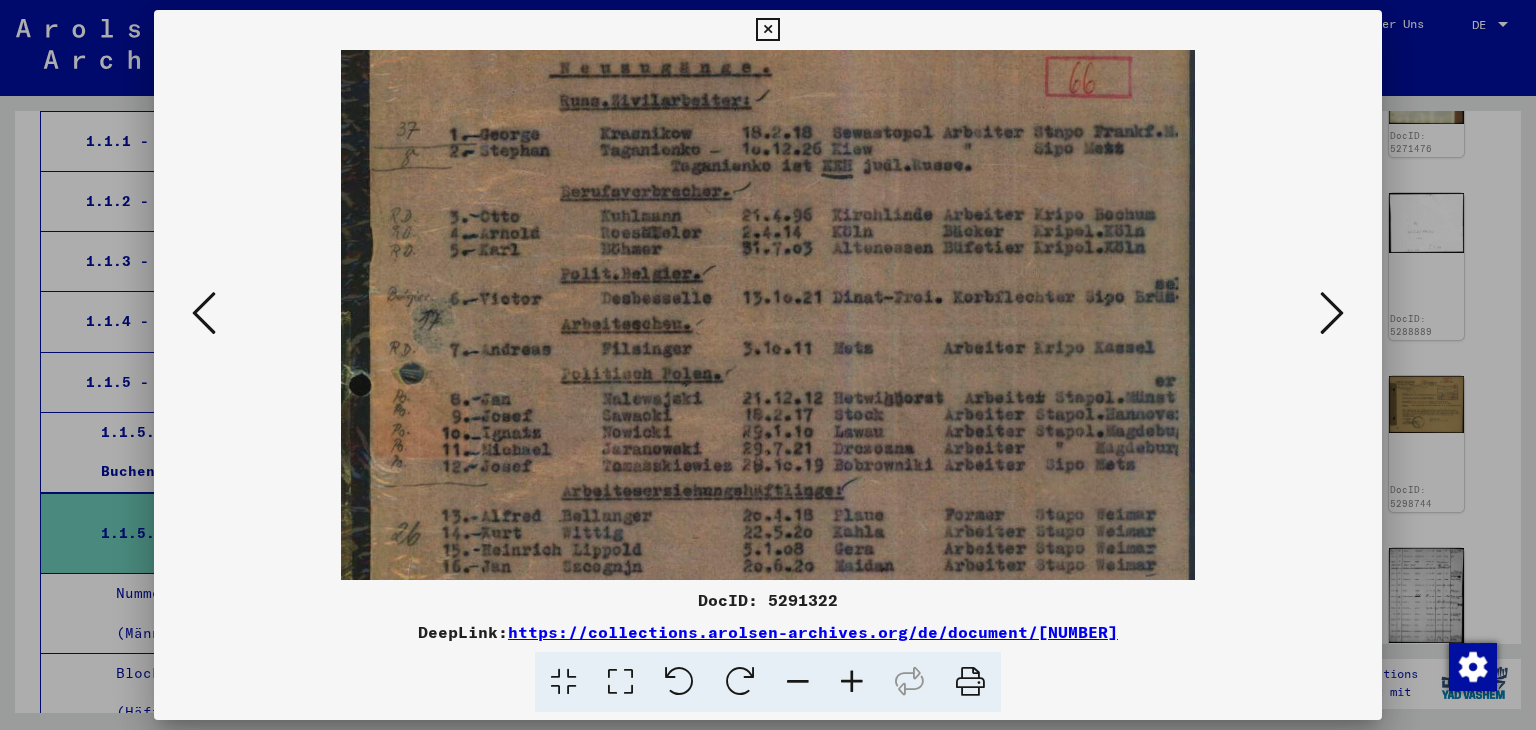 drag, startPoint x: 794, startPoint y: 278, endPoint x: 716, endPoint y: 314, distance: 85.90693 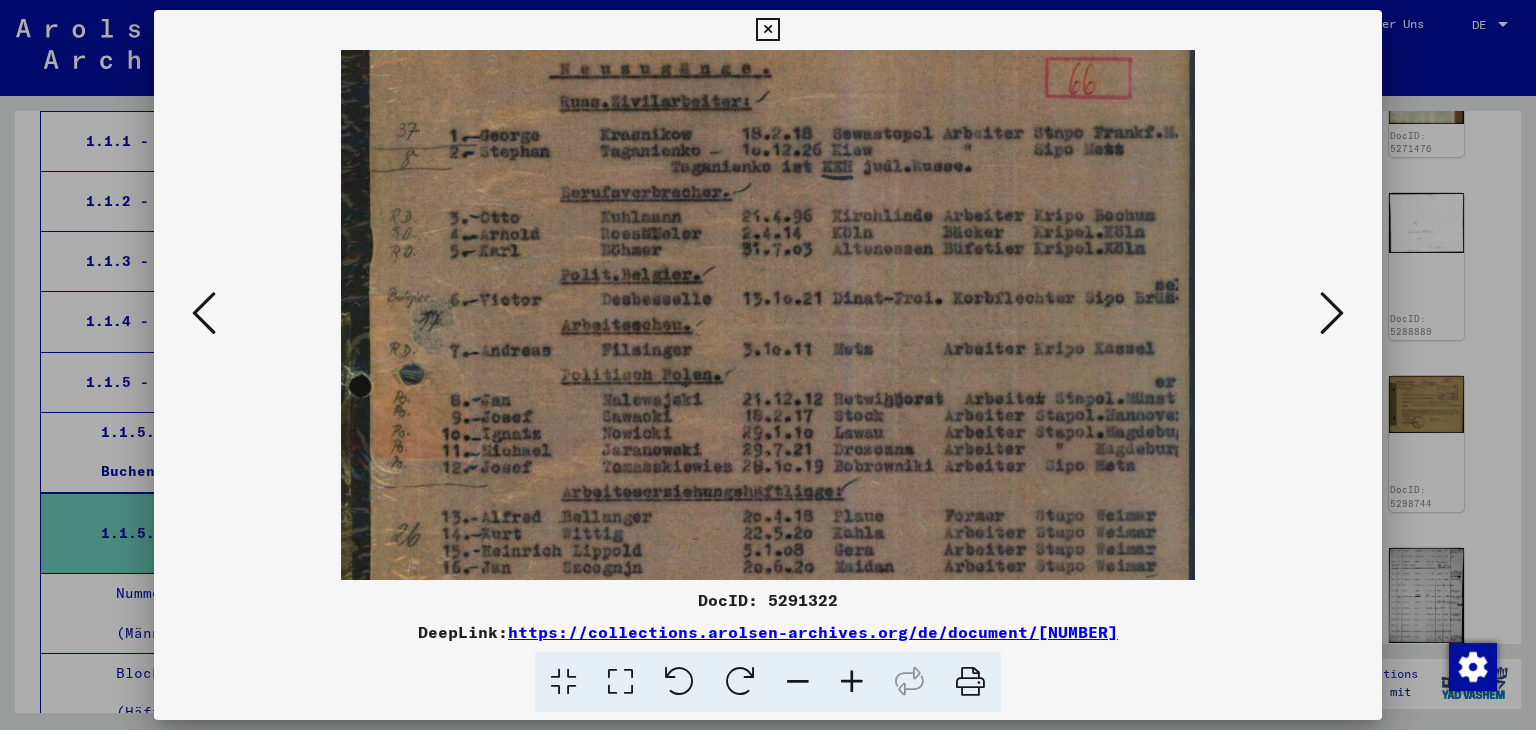 drag, startPoint x: 994, startPoint y: 365, endPoint x: 904, endPoint y: 366, distance: 90.005554 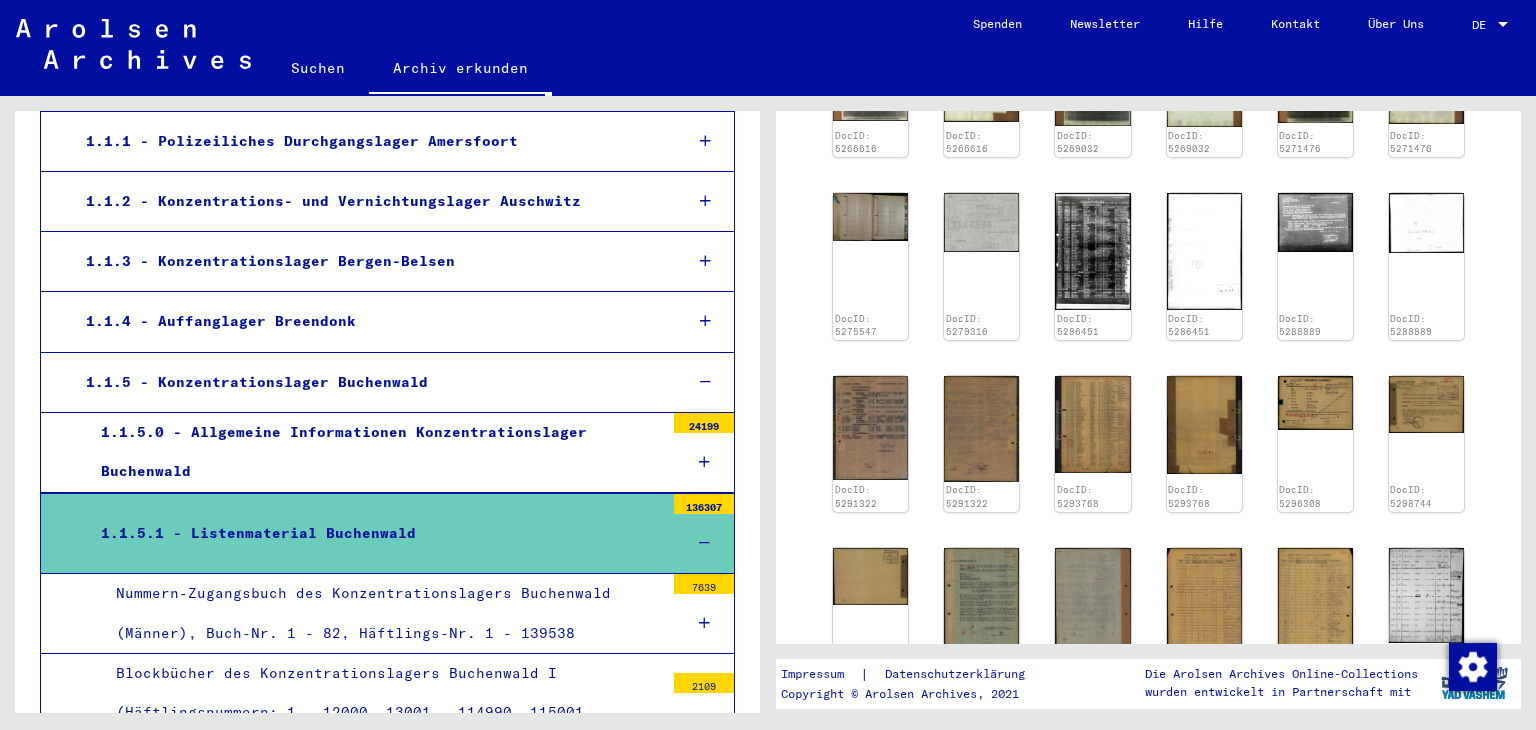 click on "Nummern-Zugangsbuch des Konzentrationslagers Buchenwald (Männer), Buch-Nr.      1 - 82, Häftlings-Nr. 1 - 139538" at bounding box center (382, 613) 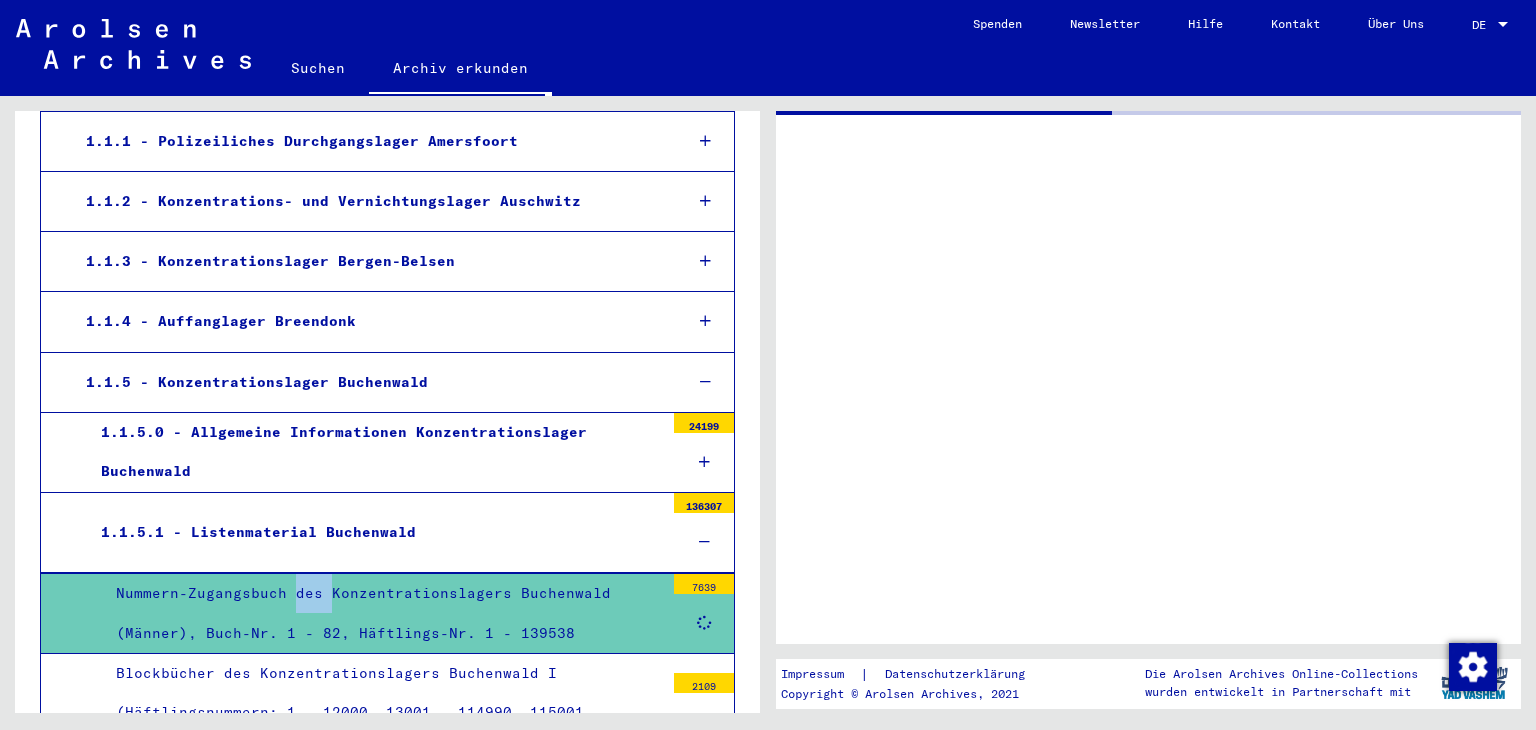 click on "Nummern-Zugangsbuch des Konzentrationslagers Buchenwald (Männer), Buch-Nr.      1 - 82, Häftlings-Nr. 1 - 139538" at bounding box center (382, 613) 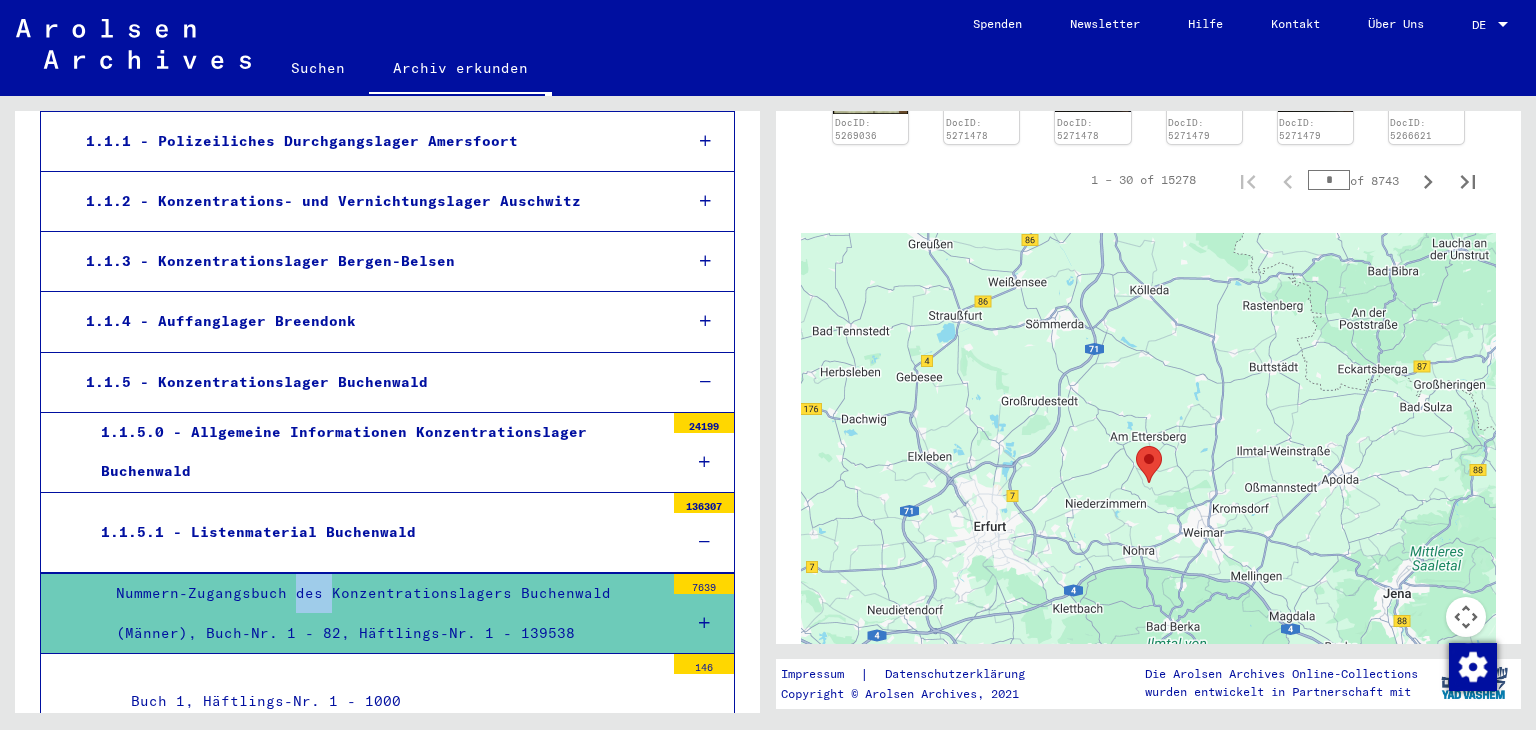 scroll, scrollTop: 1546, scrollLeft: 0, axis: vertical 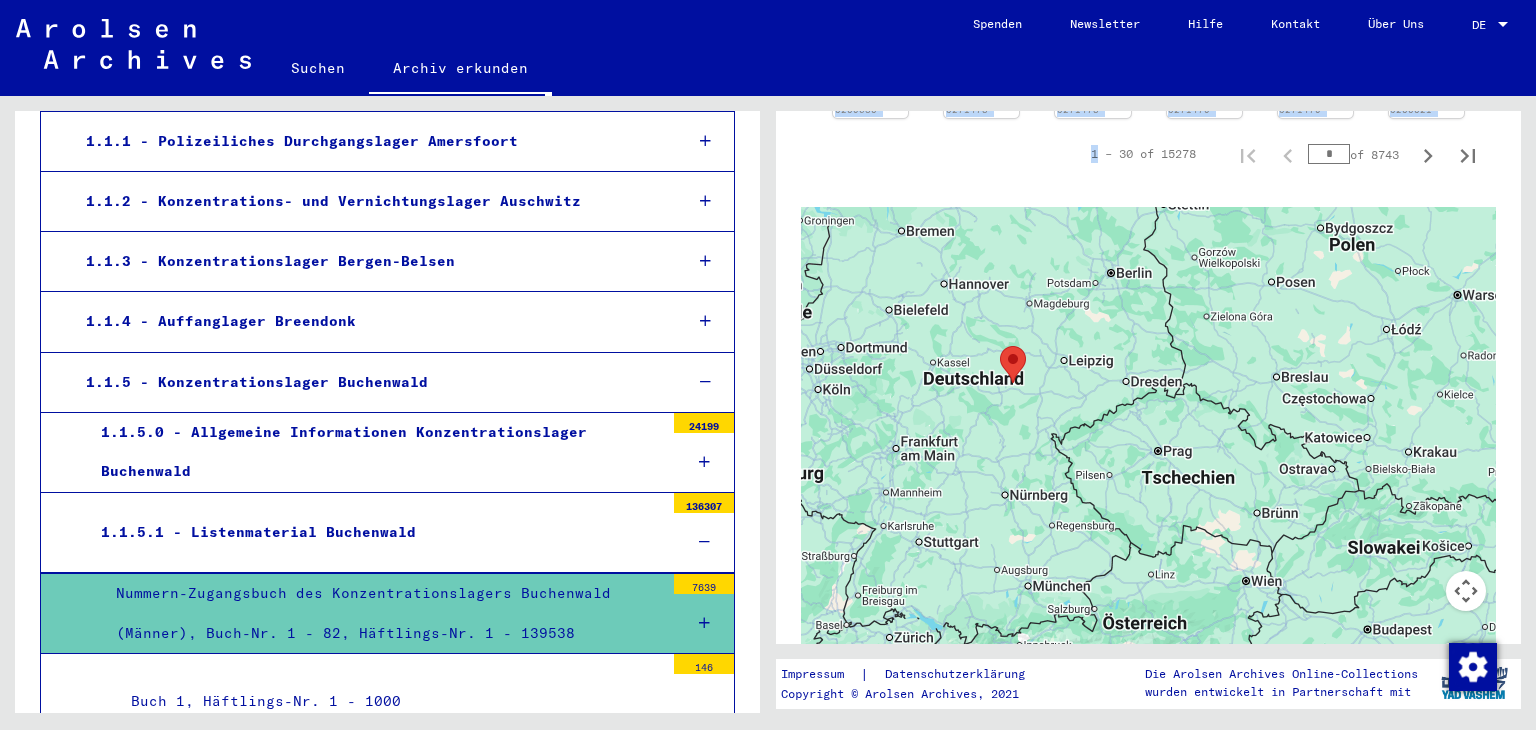 drag, startPoint x: 1010, startPoint y: 70, endPoint x: 982, endPoint y: 159, distance: 93.30059 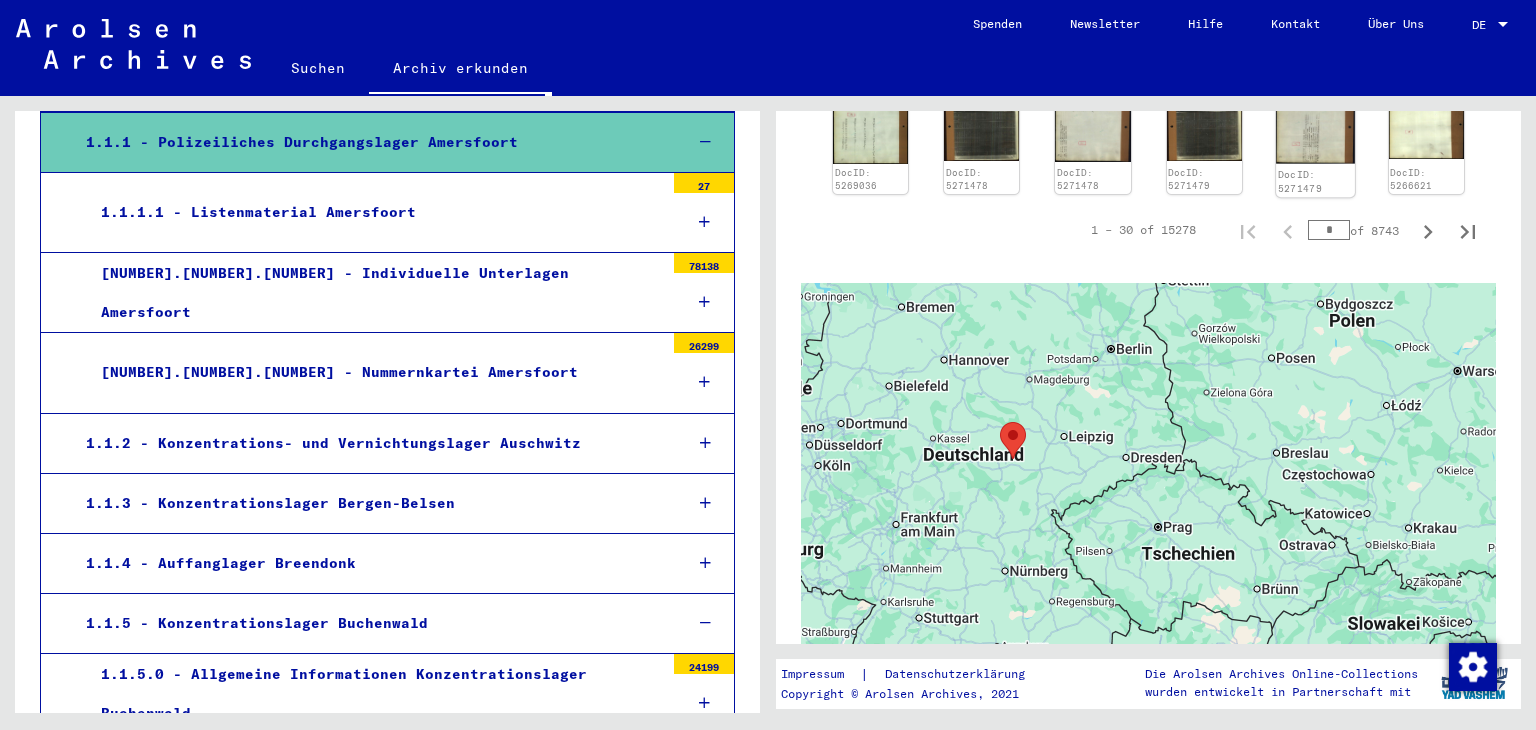 scroll, scrollTop: 1435, scrollLeft: 0, axis: vertical 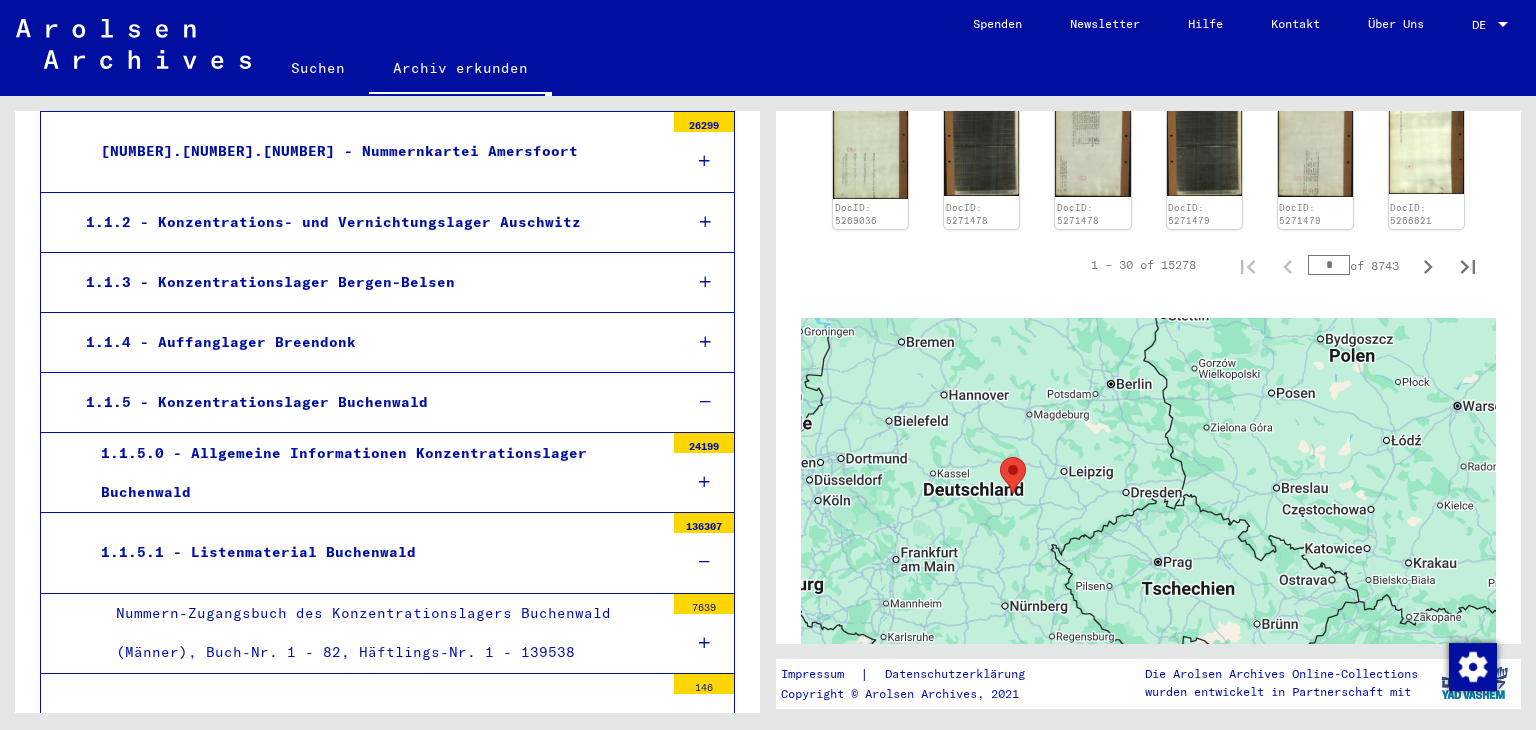 click on "Nummern-Zugangsbuch des Konzentrationslagers Buchenwald (Männer), Buch-Nr.      1 - 82, Häftlings-Nr. 1 - 139538" at bounding box center (382, 633) 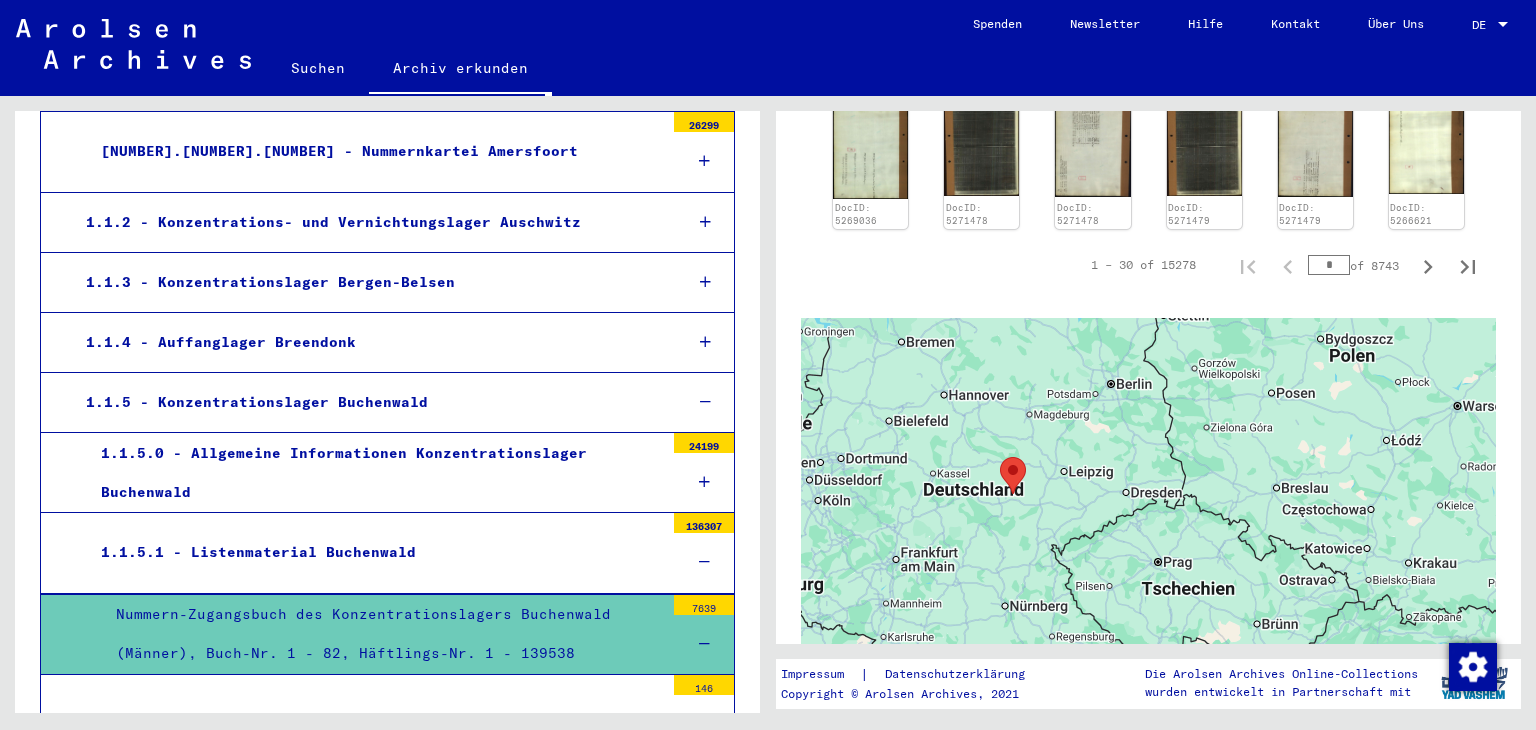 drag, startPoint x: 1270, startPoint y: 300, endPoint x: 1160, endPoint y: 424, distance: 165.75887 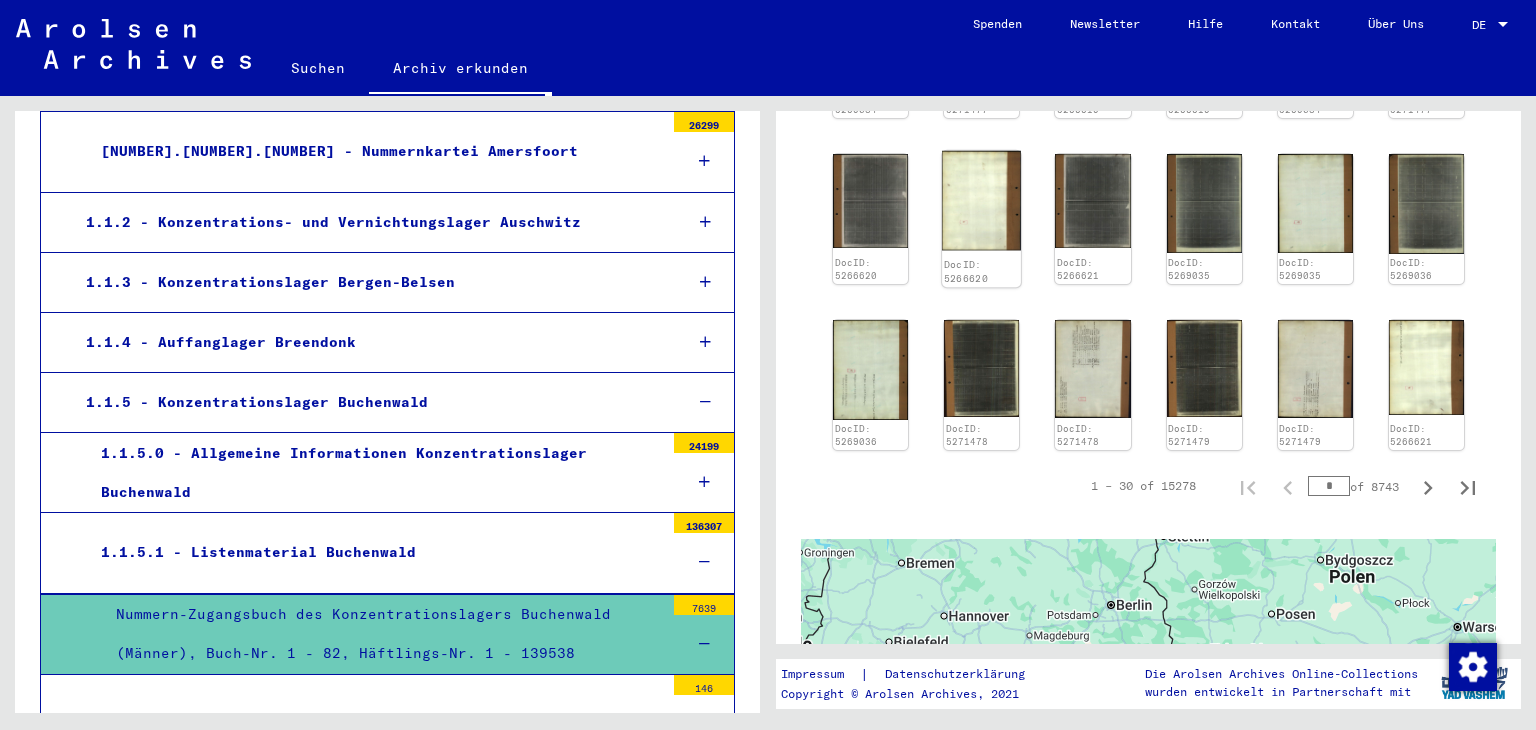 scroll, scrollTop: 994, scrollLeft: 0, axis: vertical 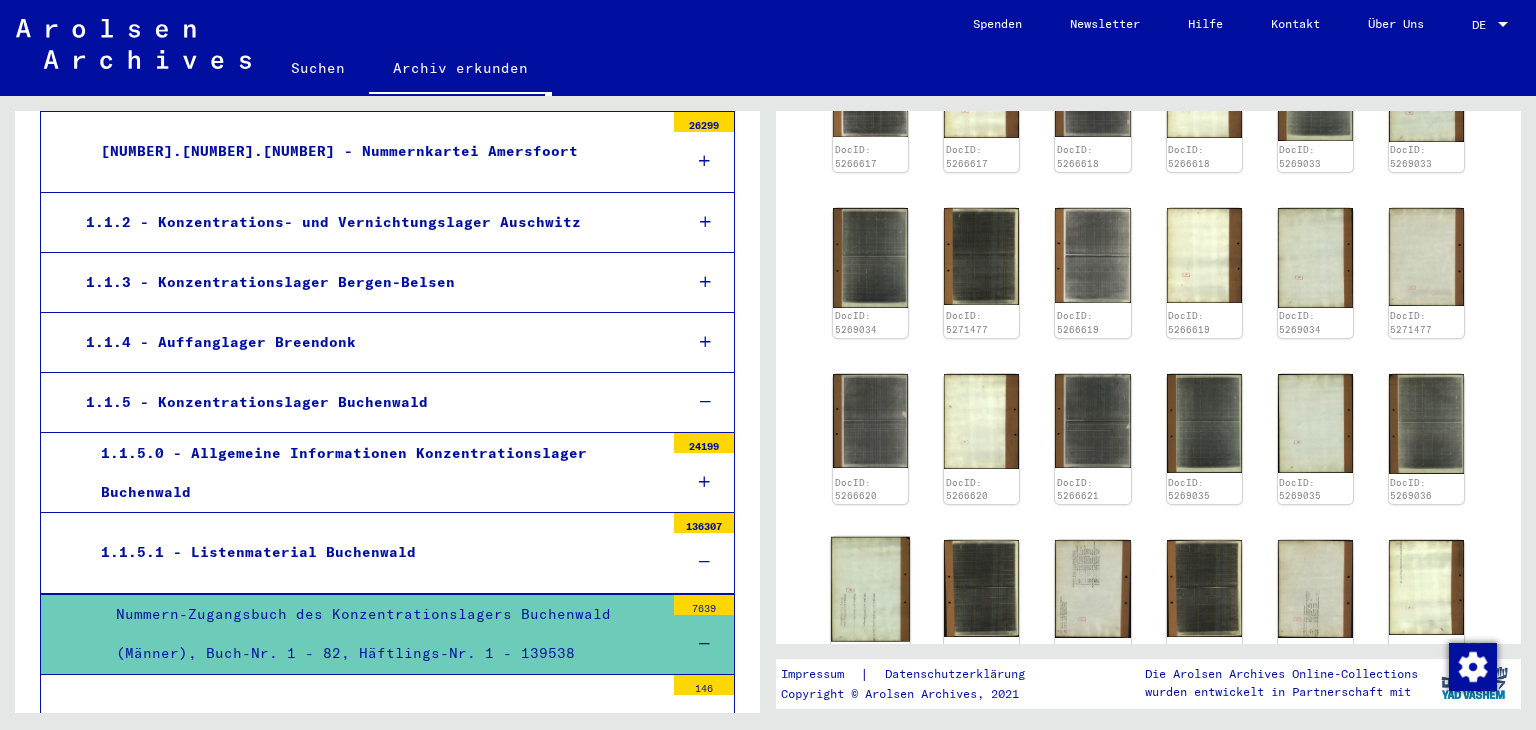 click 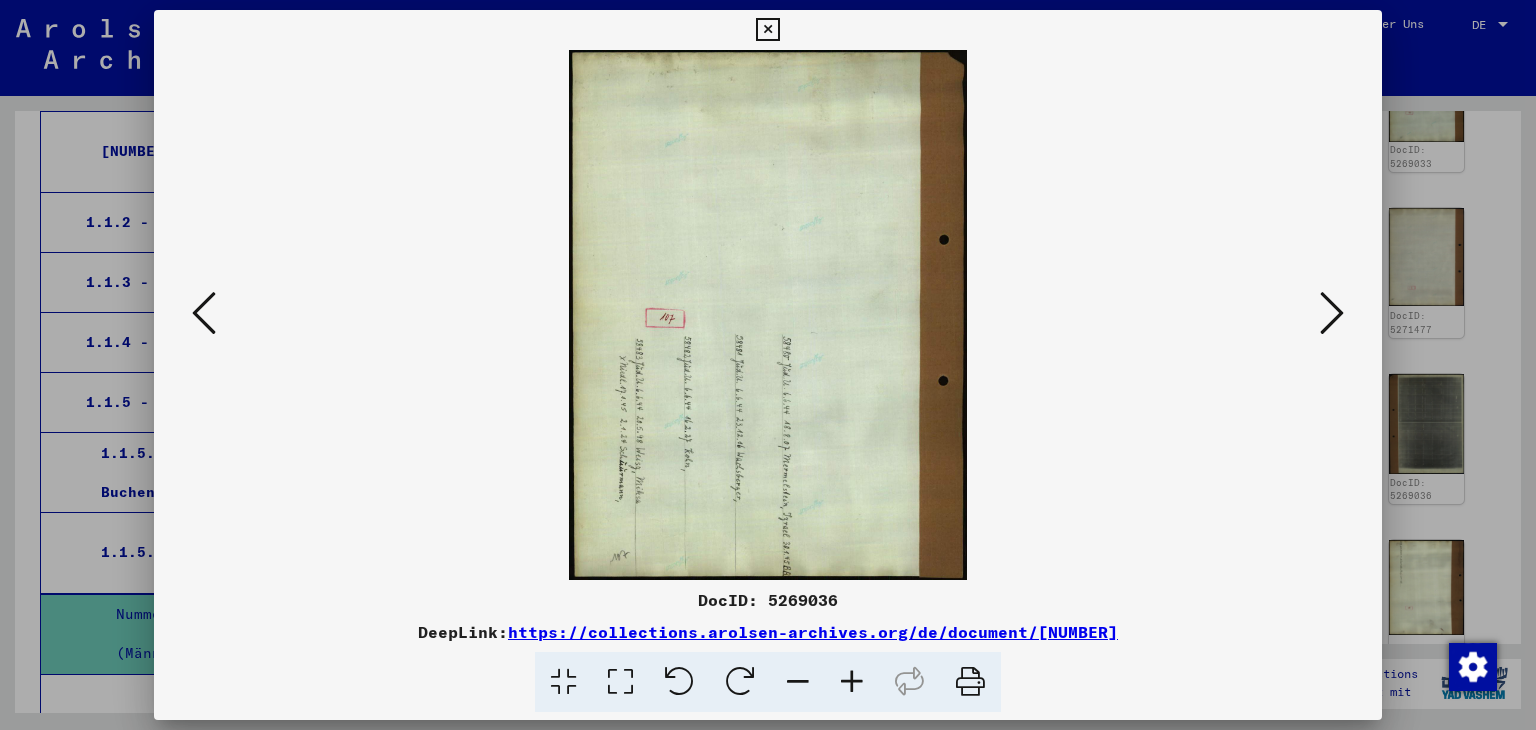 click at bounding box center [1332, 314] 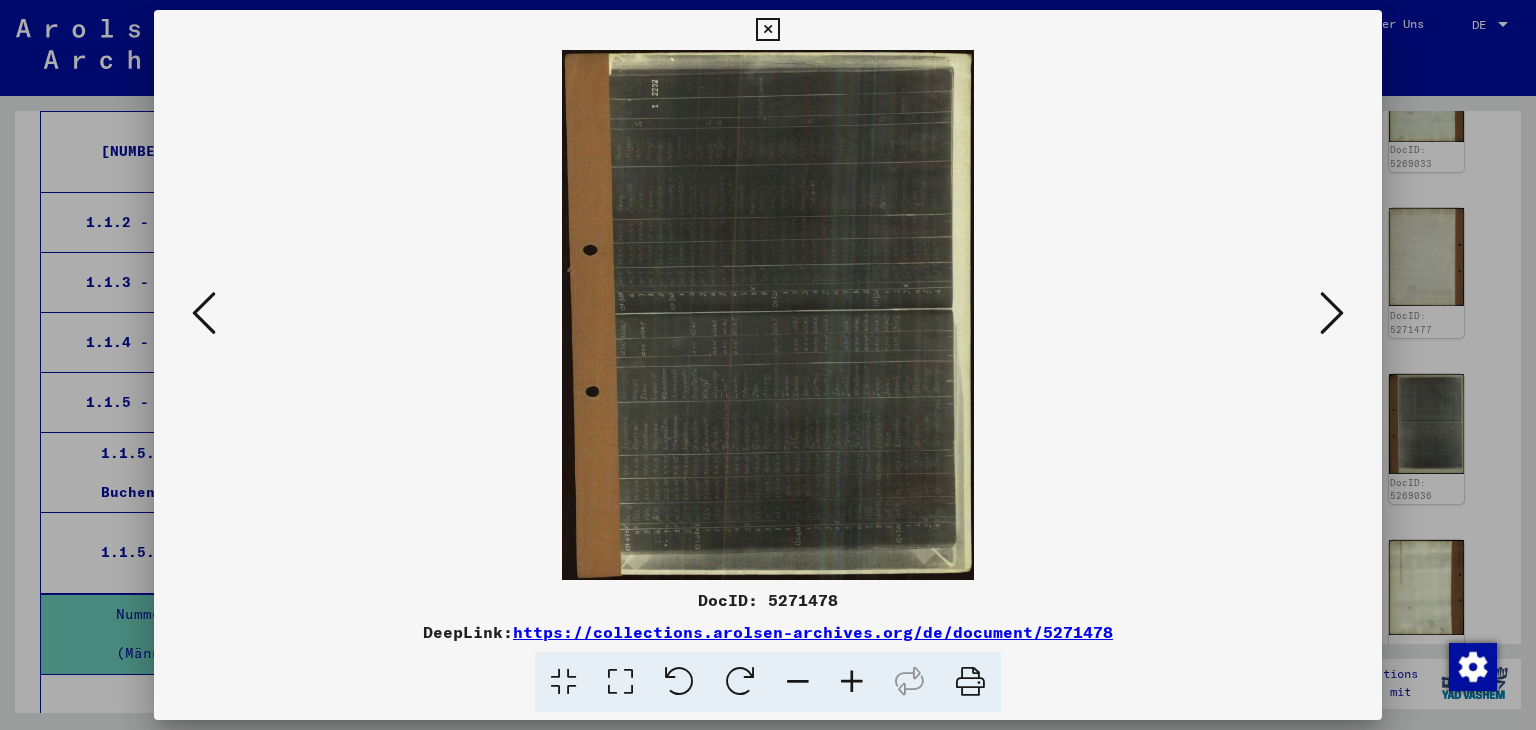 click at bounding box center [1332, 314] 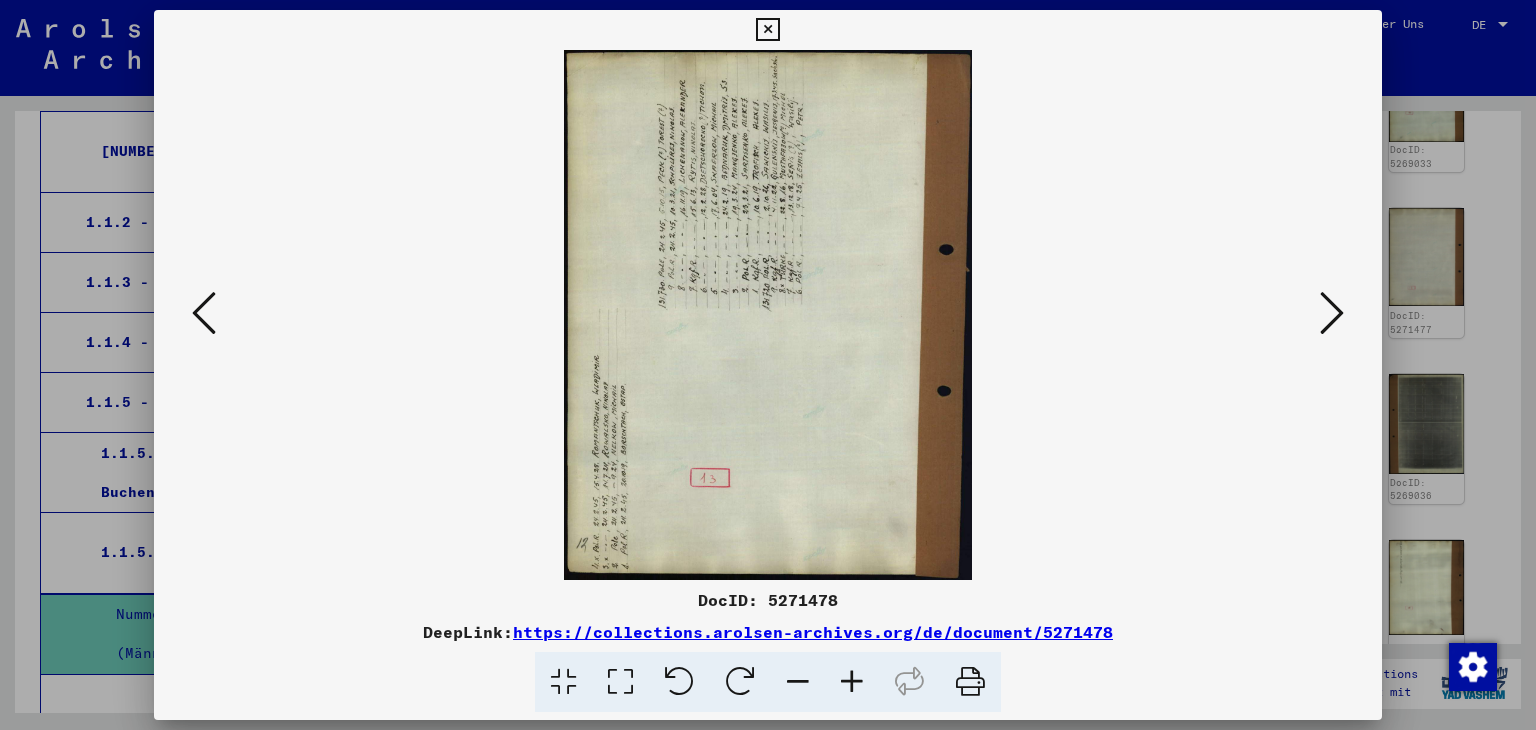 click at bounding box center (1332, 314) 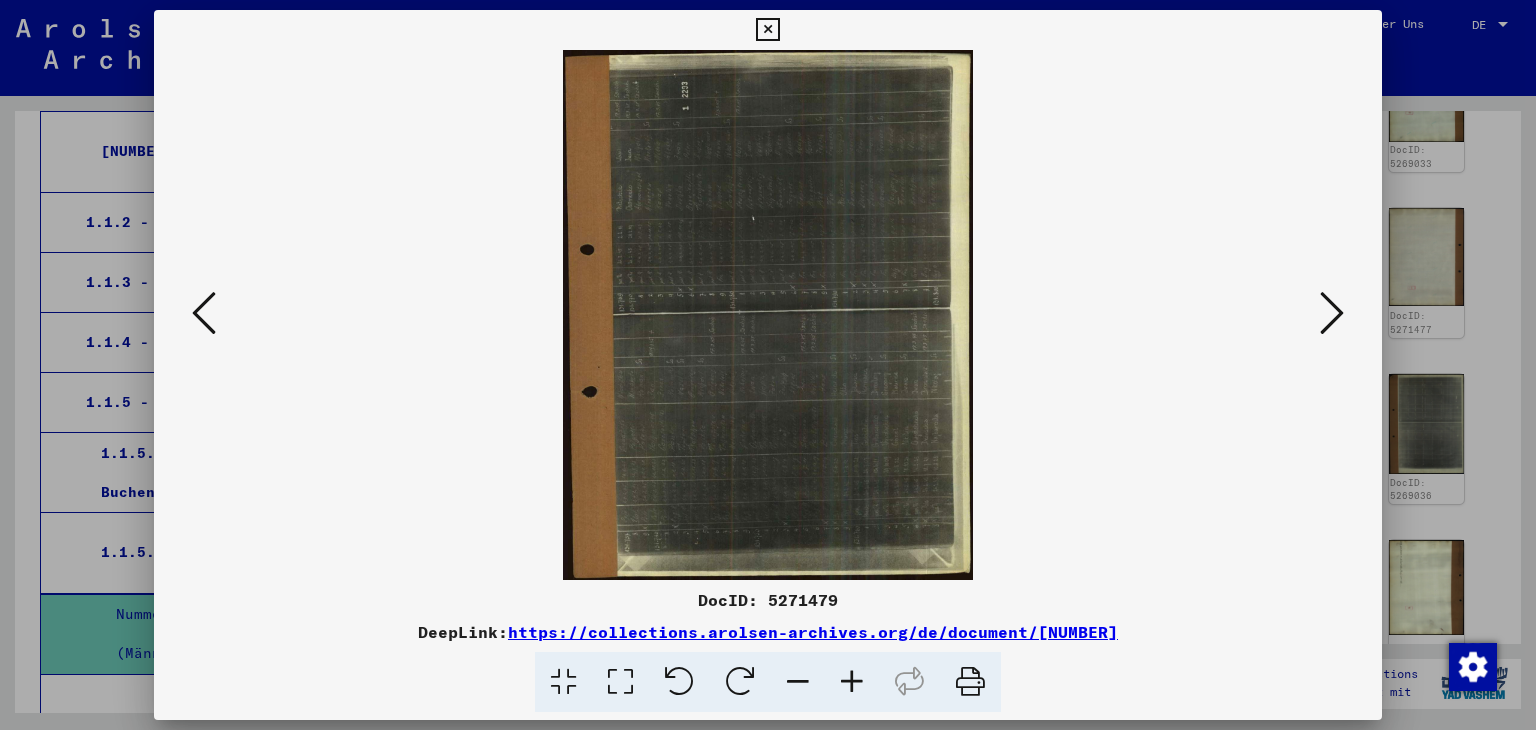 click at bounding box center (767, 30) 